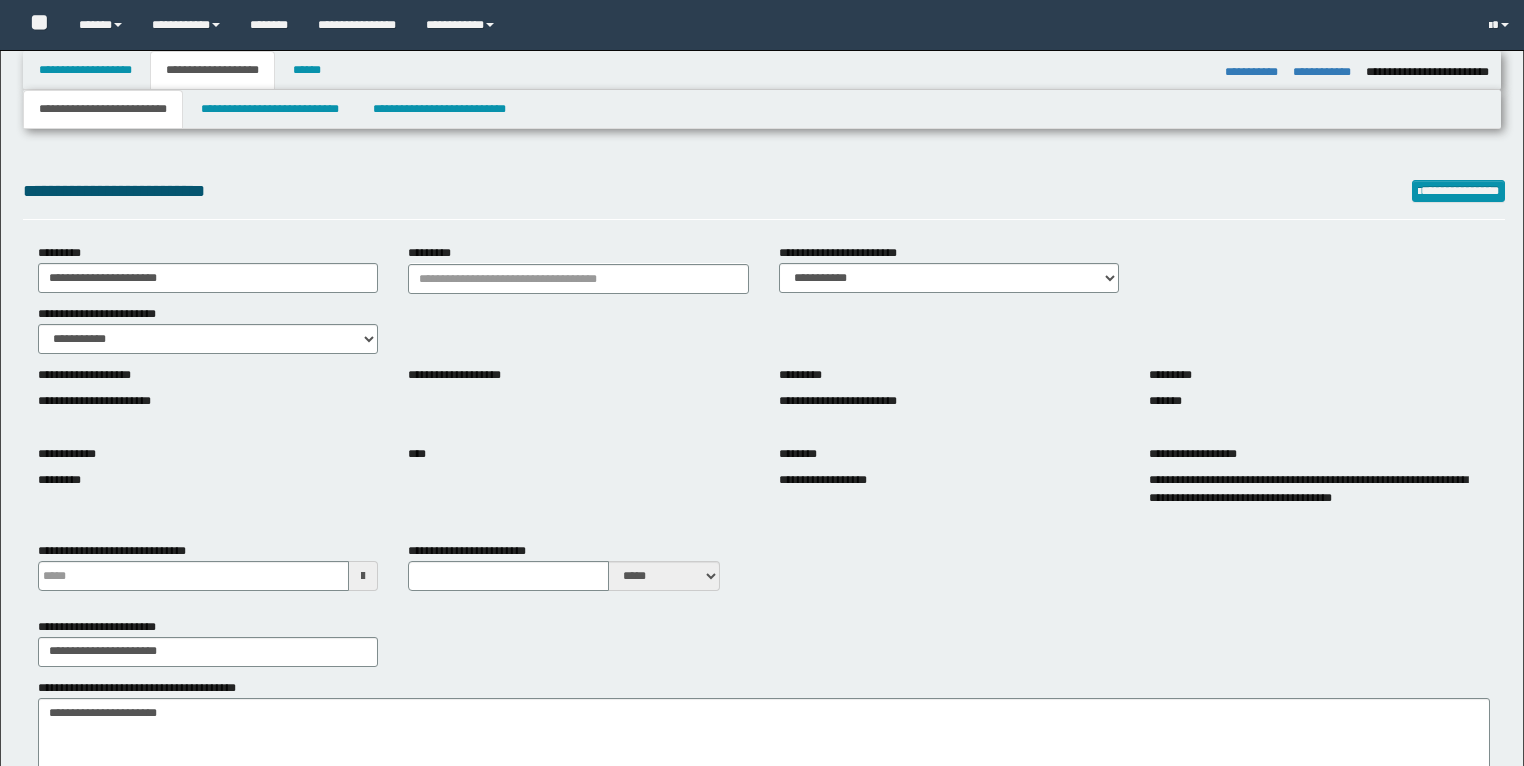 select on "*" 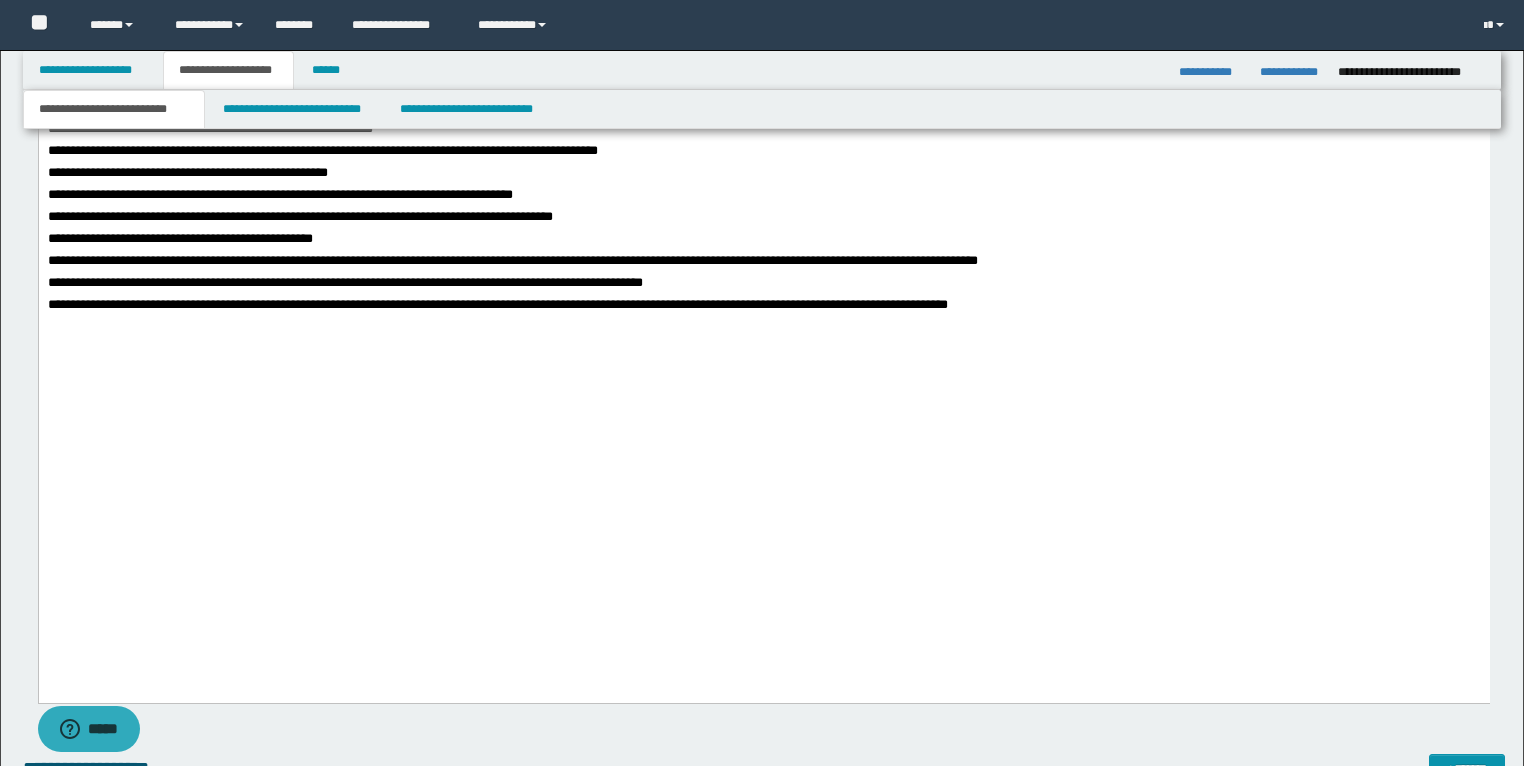 scroll, scrollTop: 0, scrollLeft: 0, axis: both 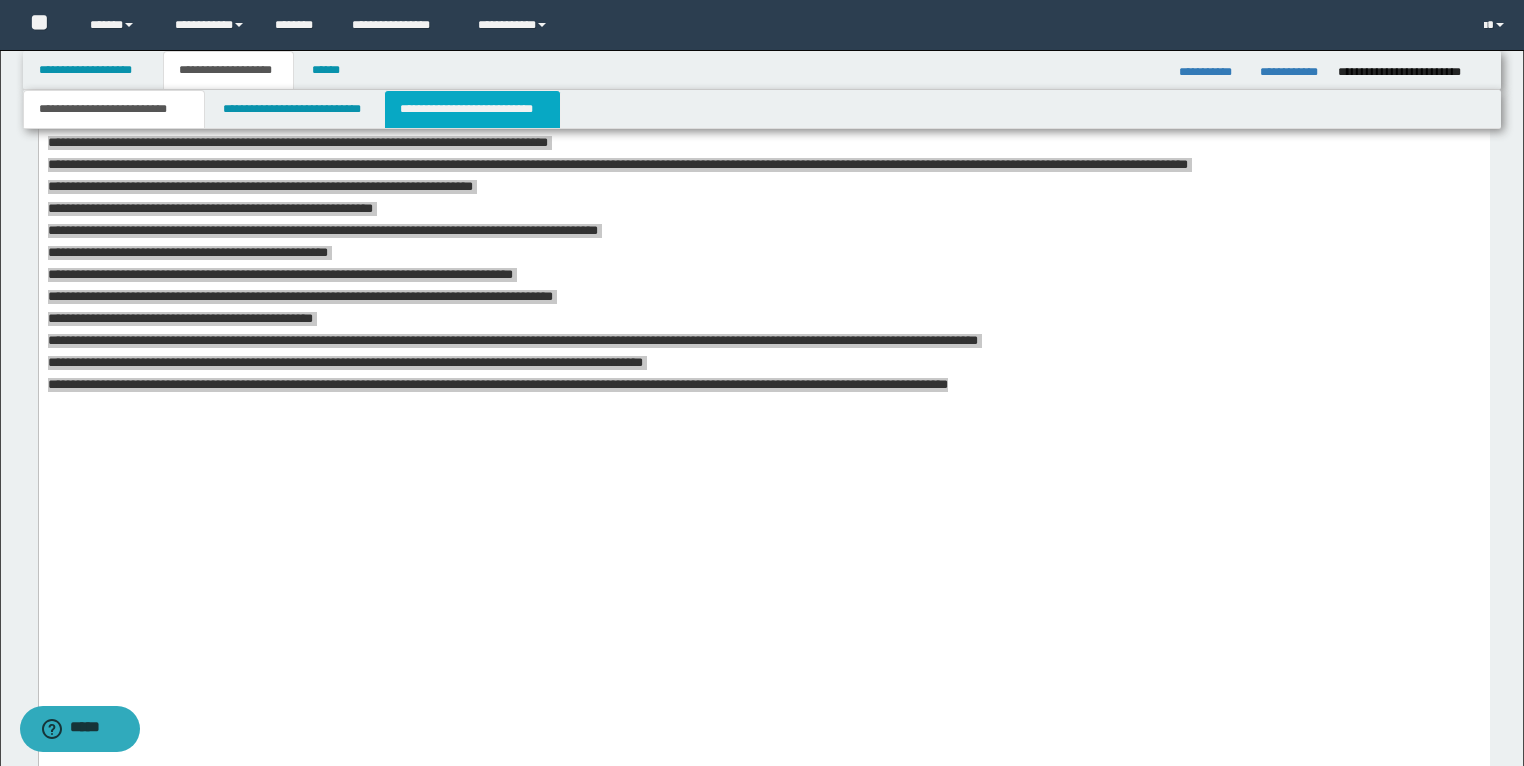 click on "**********" at bounding box center [472, 109] 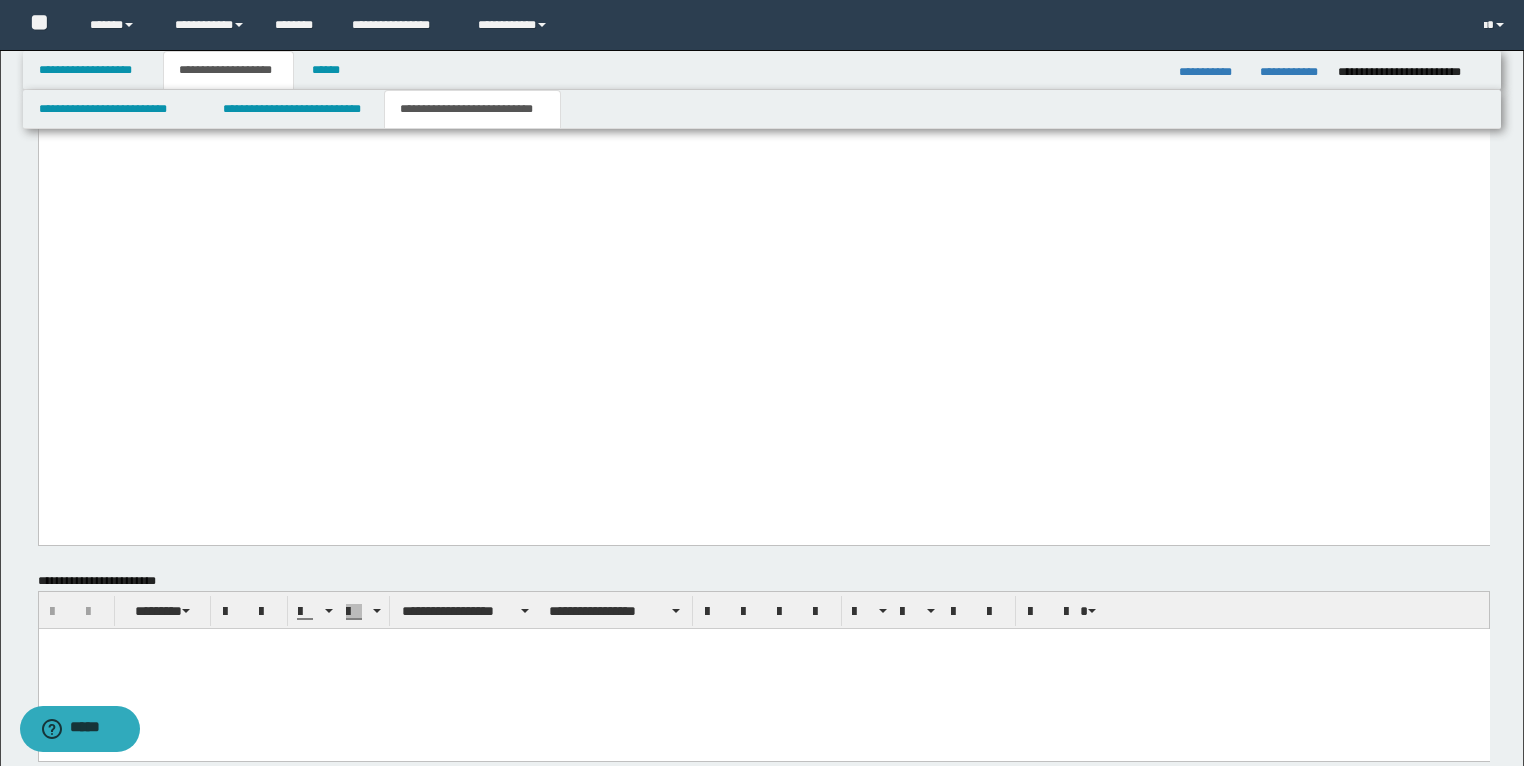 scroll, scrollTop: 3054, scrollLeft: 0, axis: vertical 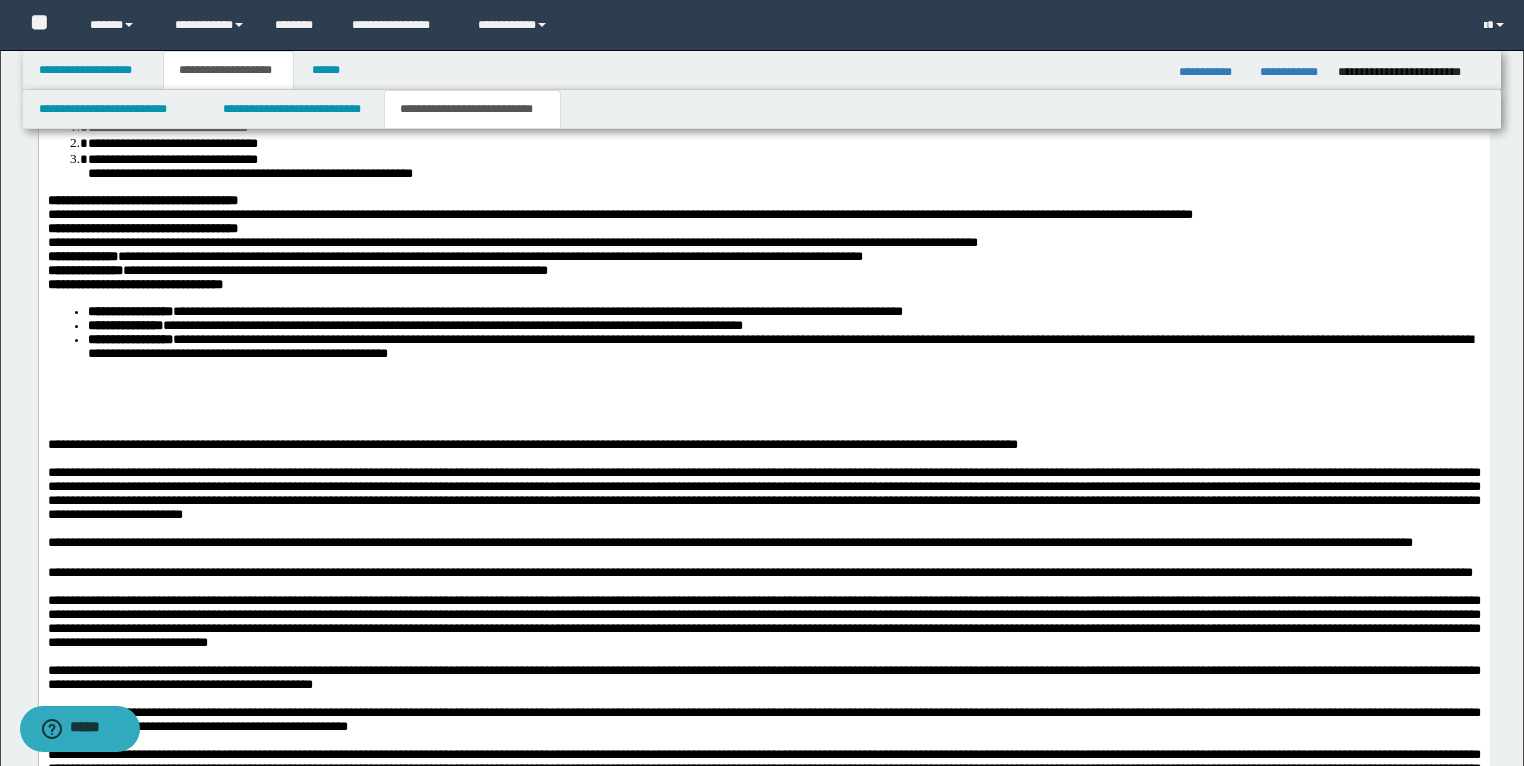 click at bounding box center (763, 385) 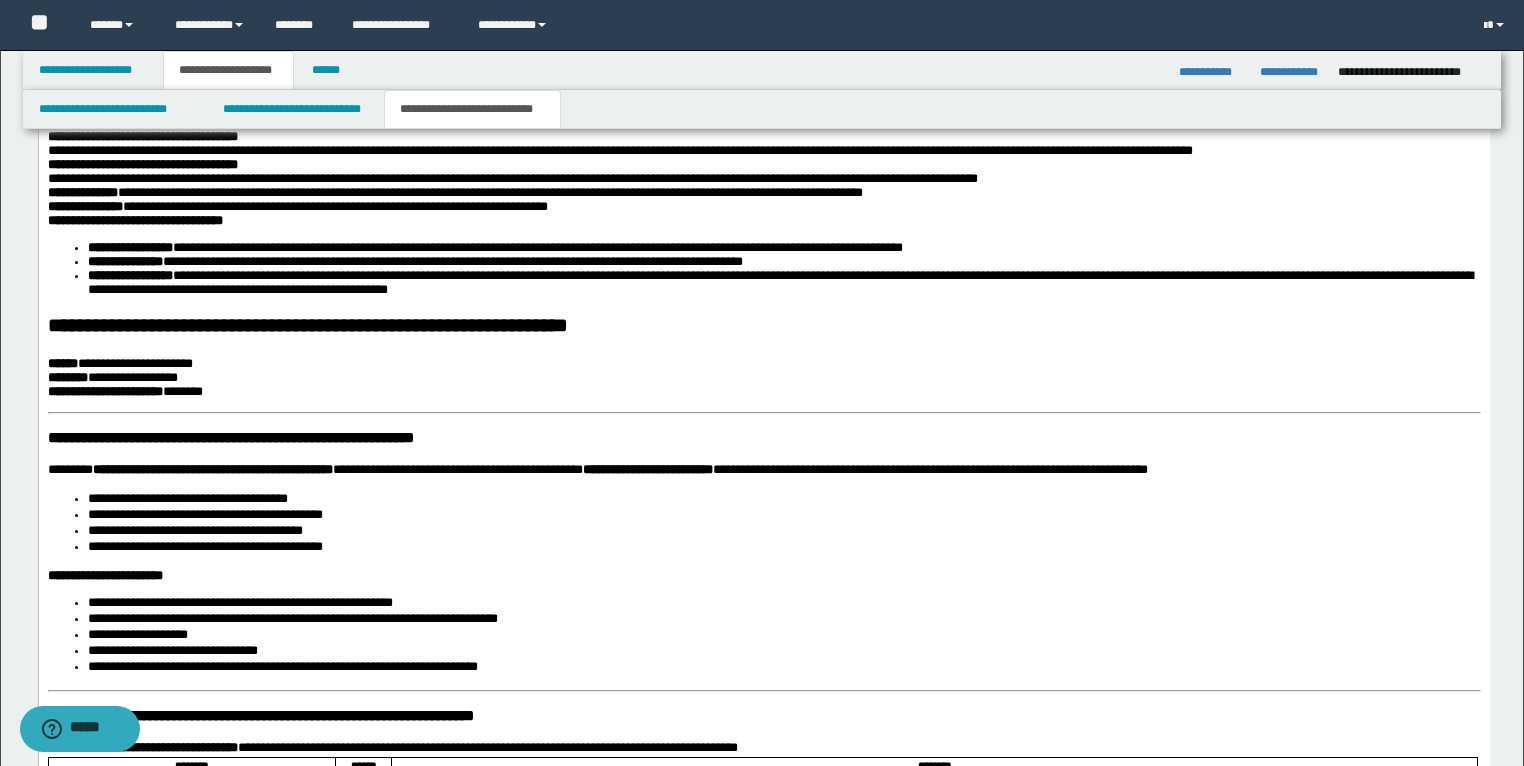 scroll, scrollTop: 1920, scrollLeft: 0, axis: vertical 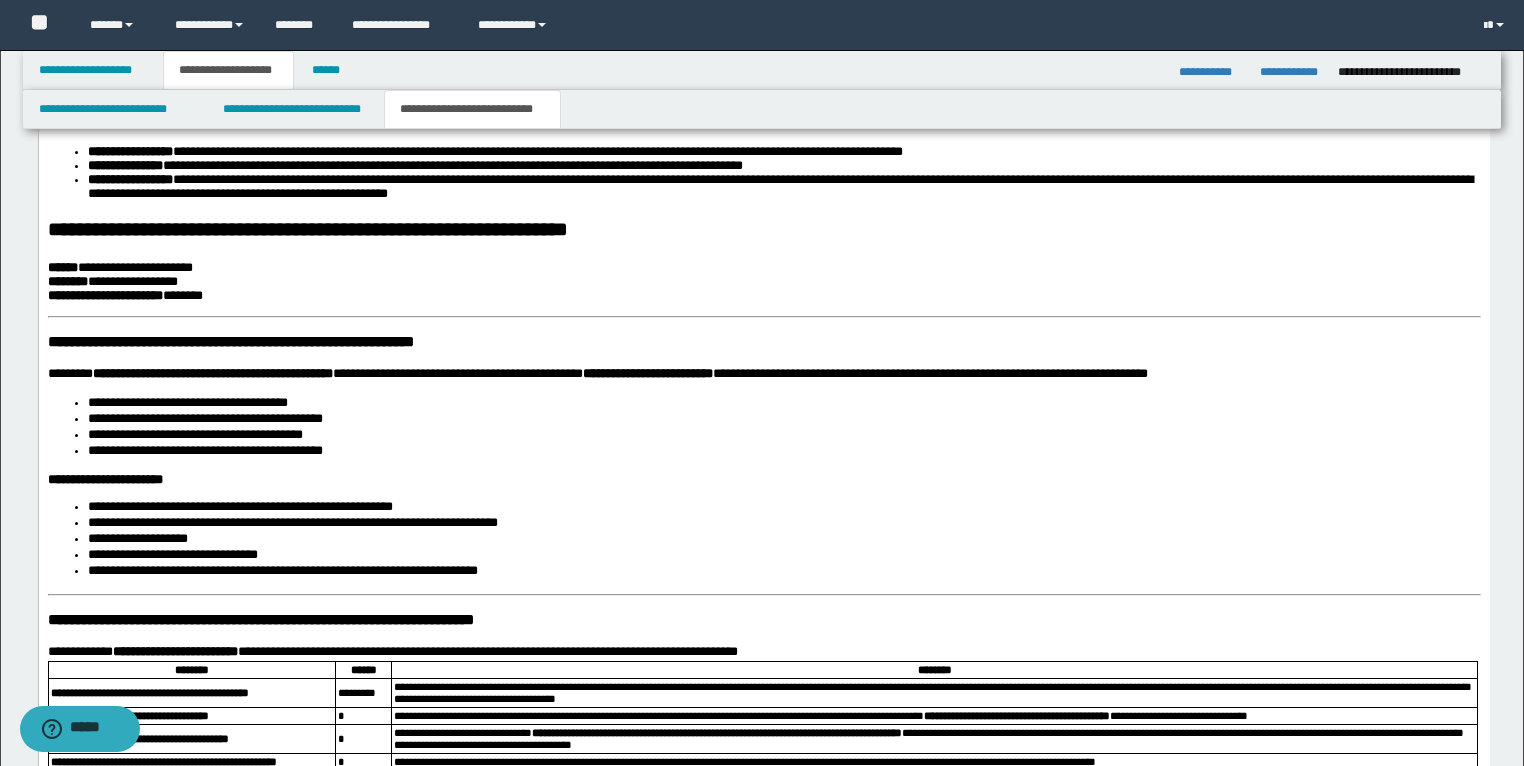 click on "**********" at bounding box center (319, 229) 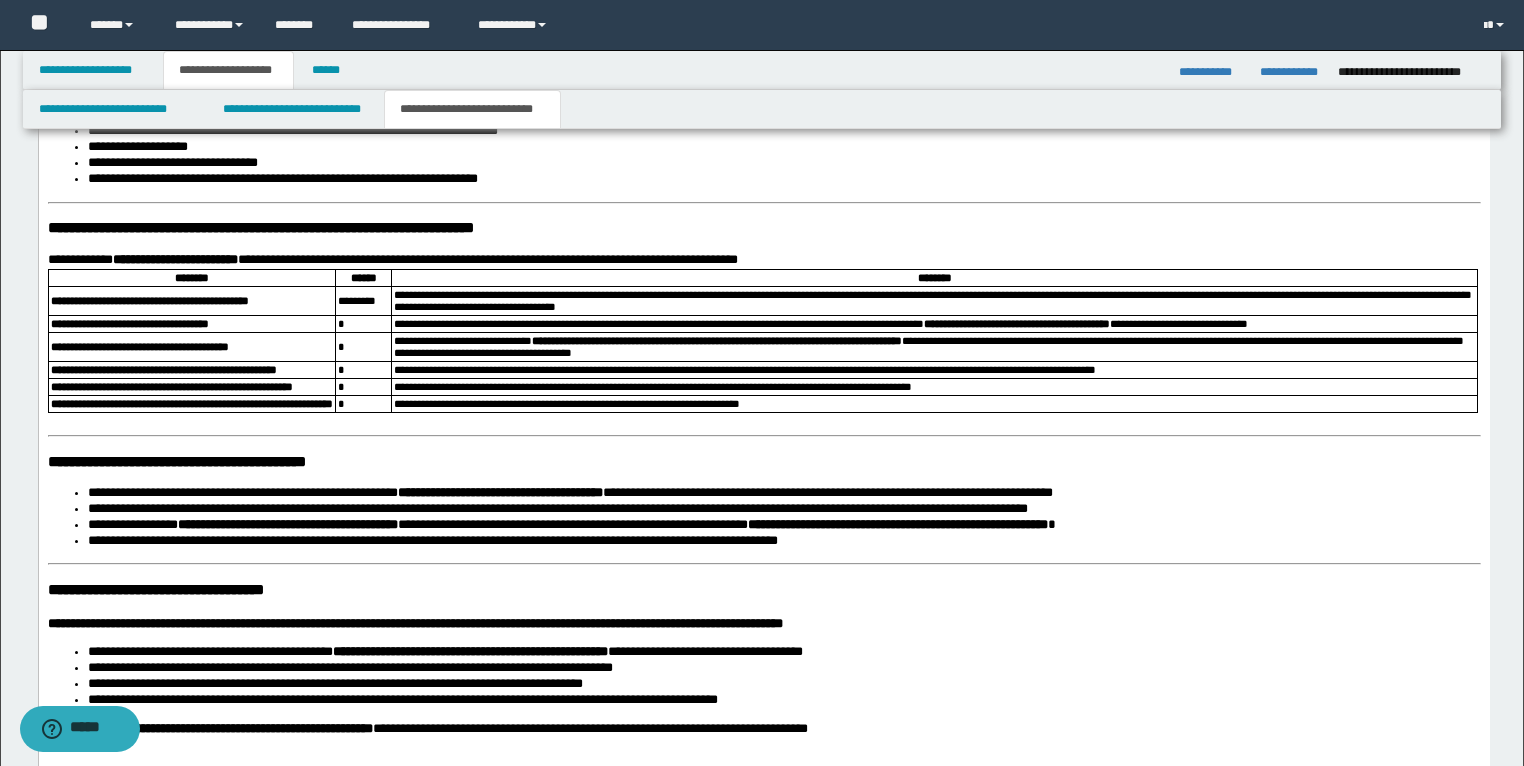 scroll, scrollTop: 2400, scrollLeft: 0, axis: vertical 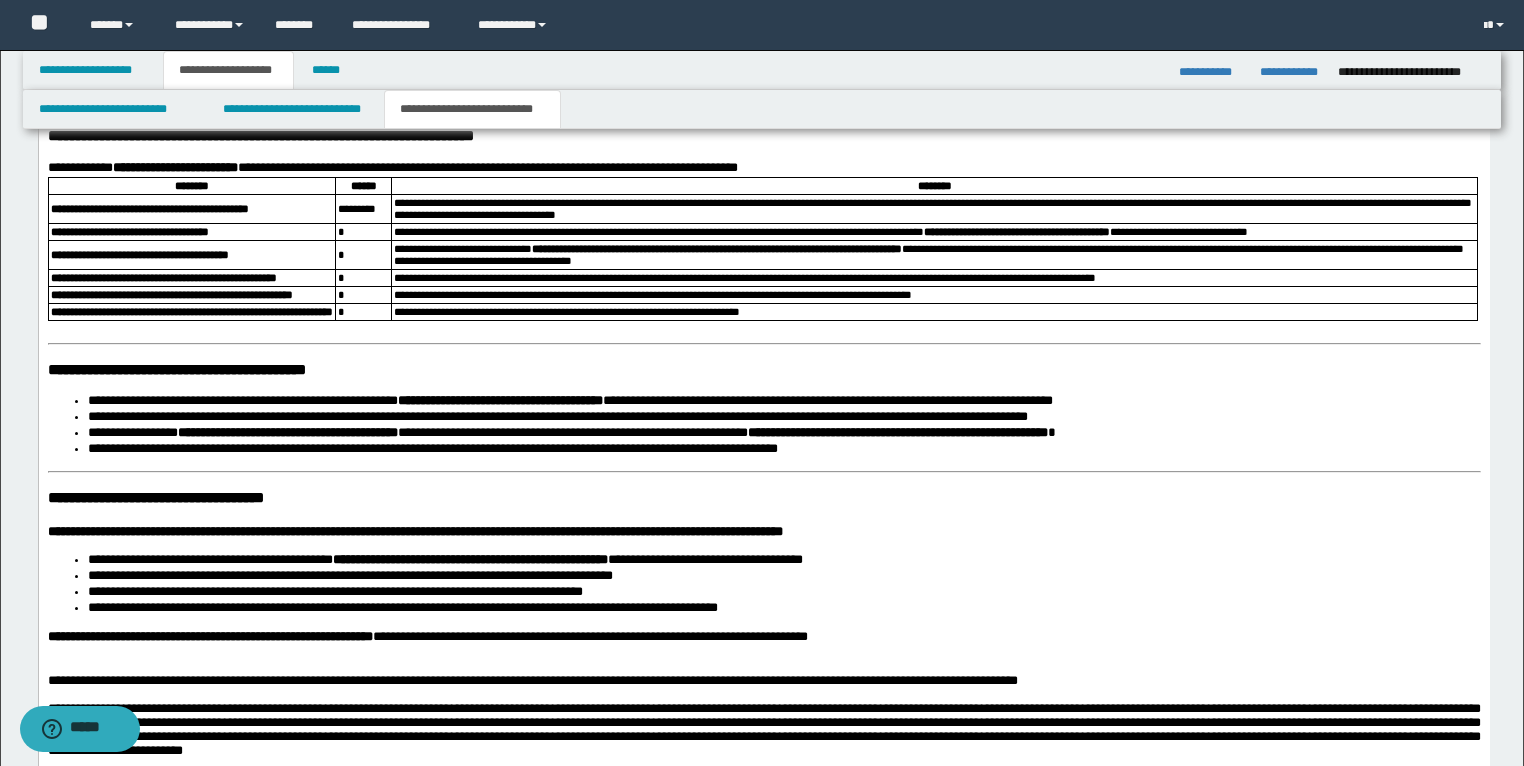 click on "**********" at bounding box center [763, 304] 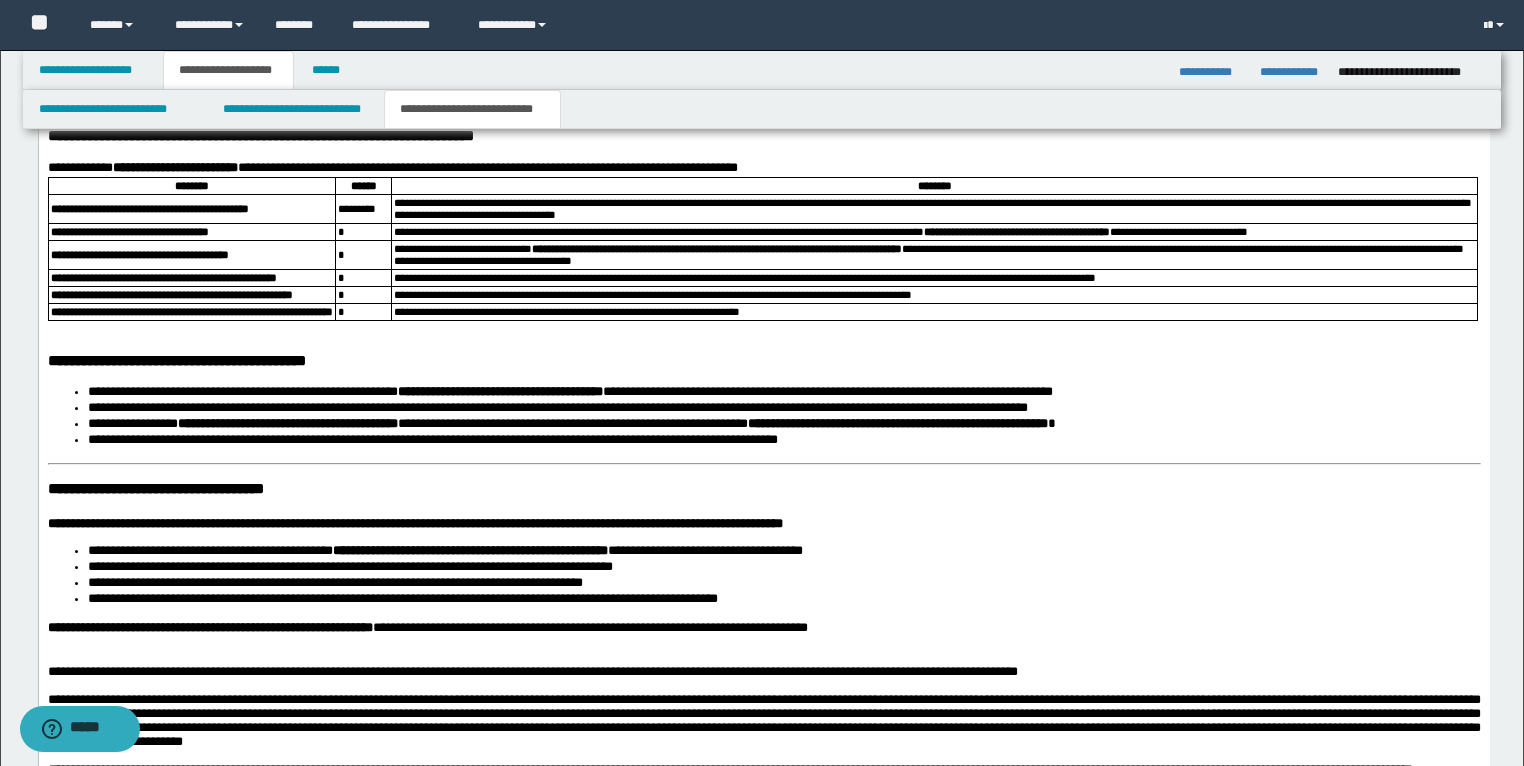 scroll, scrollTop: 2560, scrollLeft: 0, axis: vertical 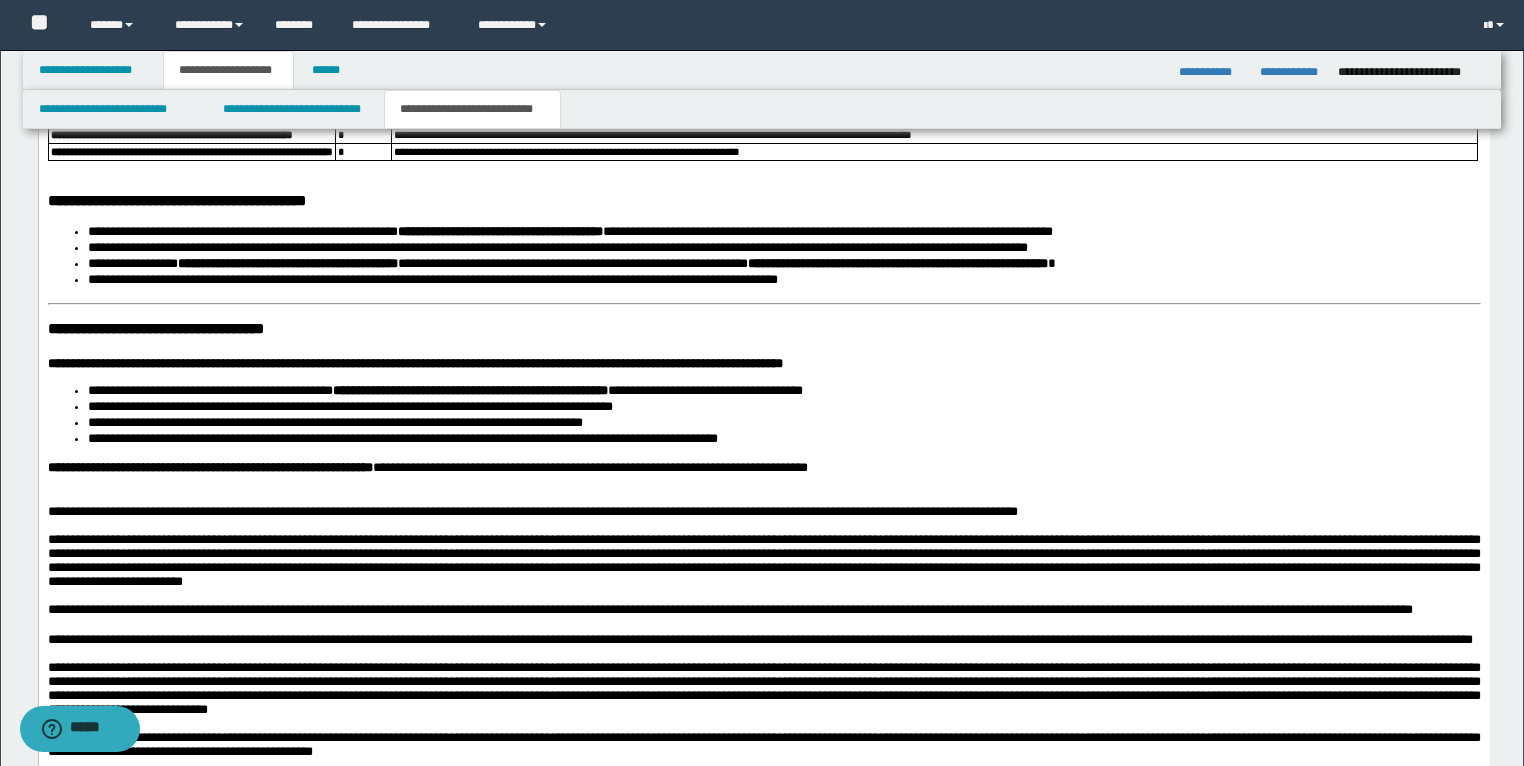 click on "**********" at bounding box center (763, 330) 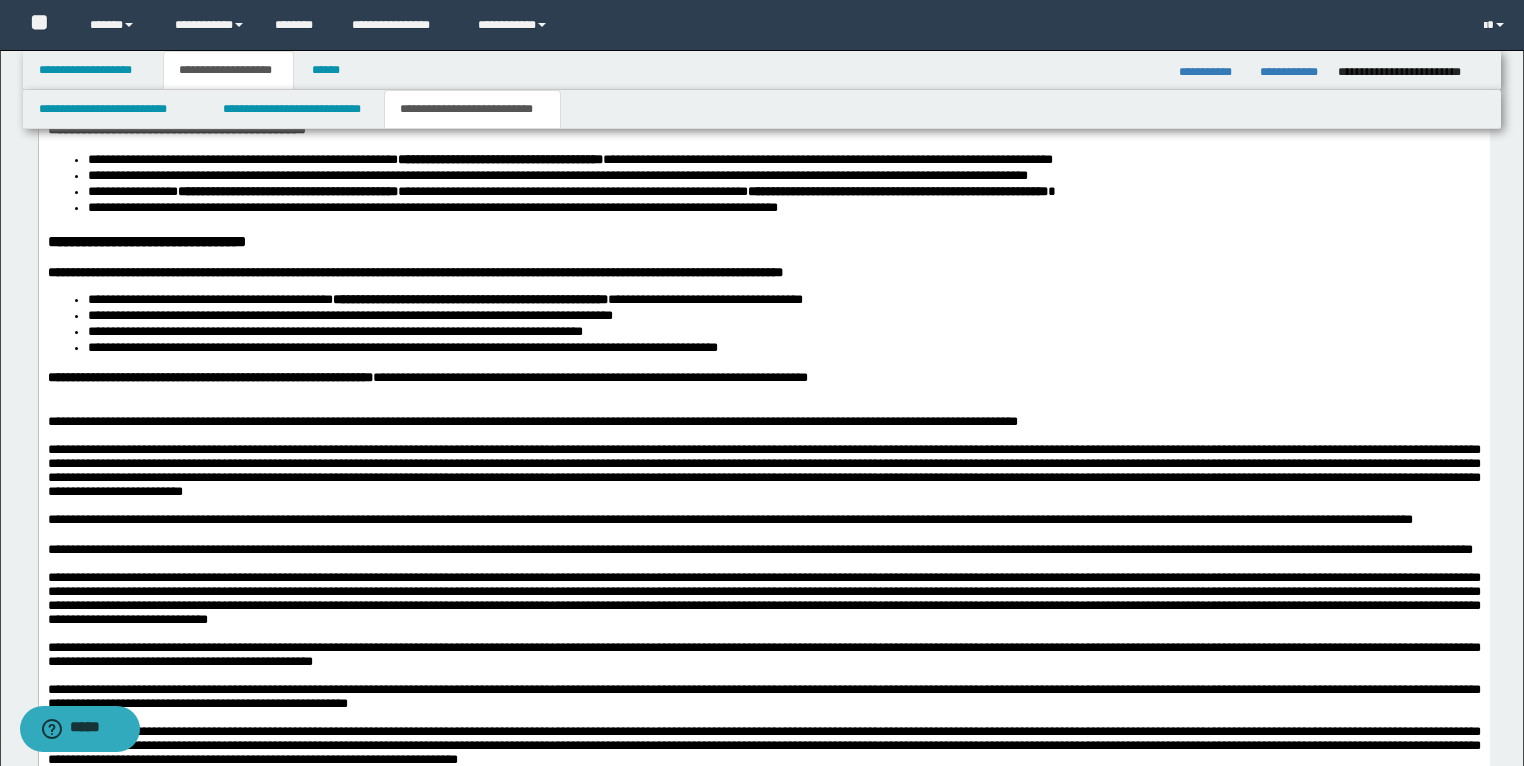 scroll, scrollTop: 2640, scrollLeft: 0, axis: vertical 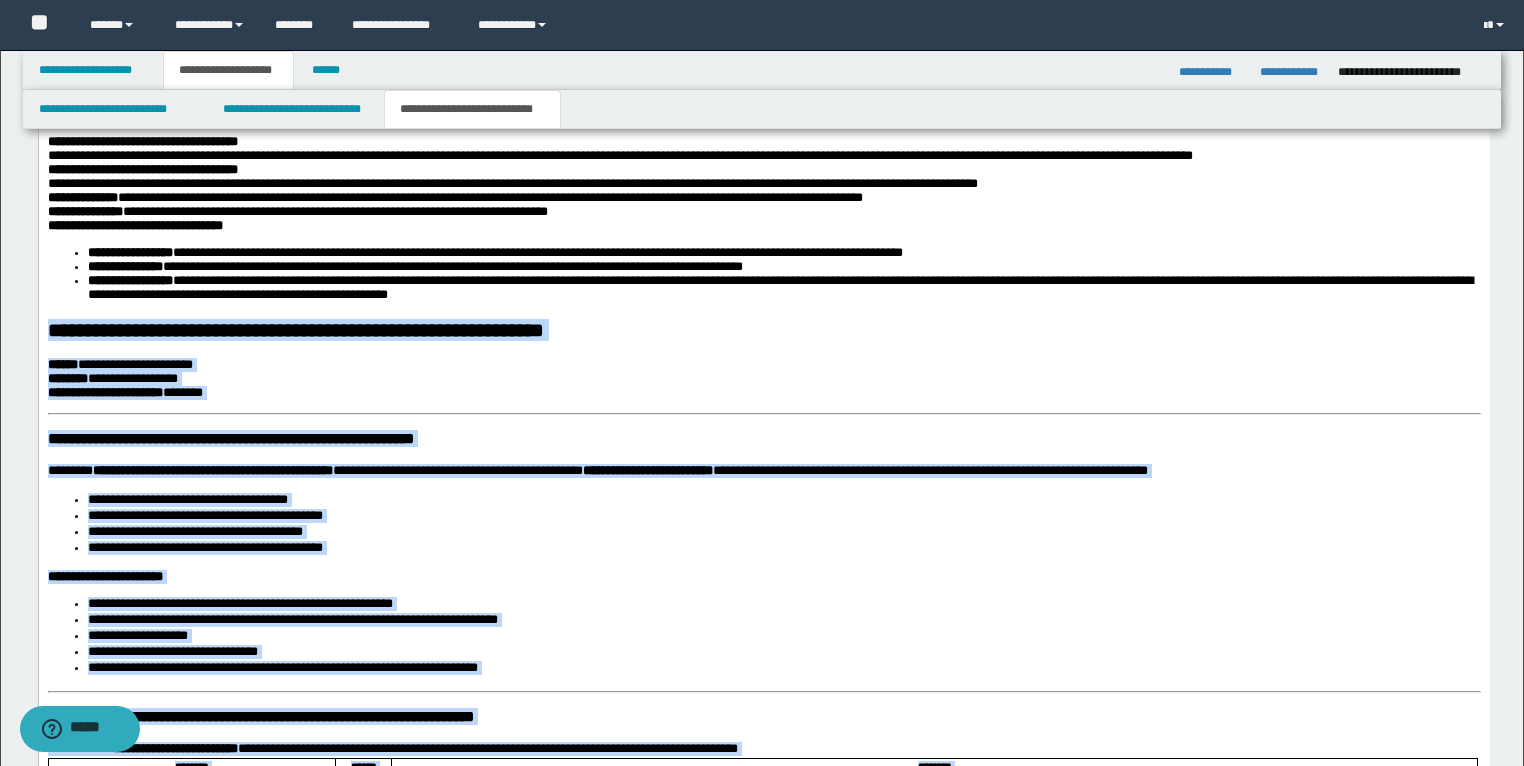drag, startPoint x: 949, startPoint y: 1388, endPoint x: 274, endPoint y: 521, distance: 1098.7784 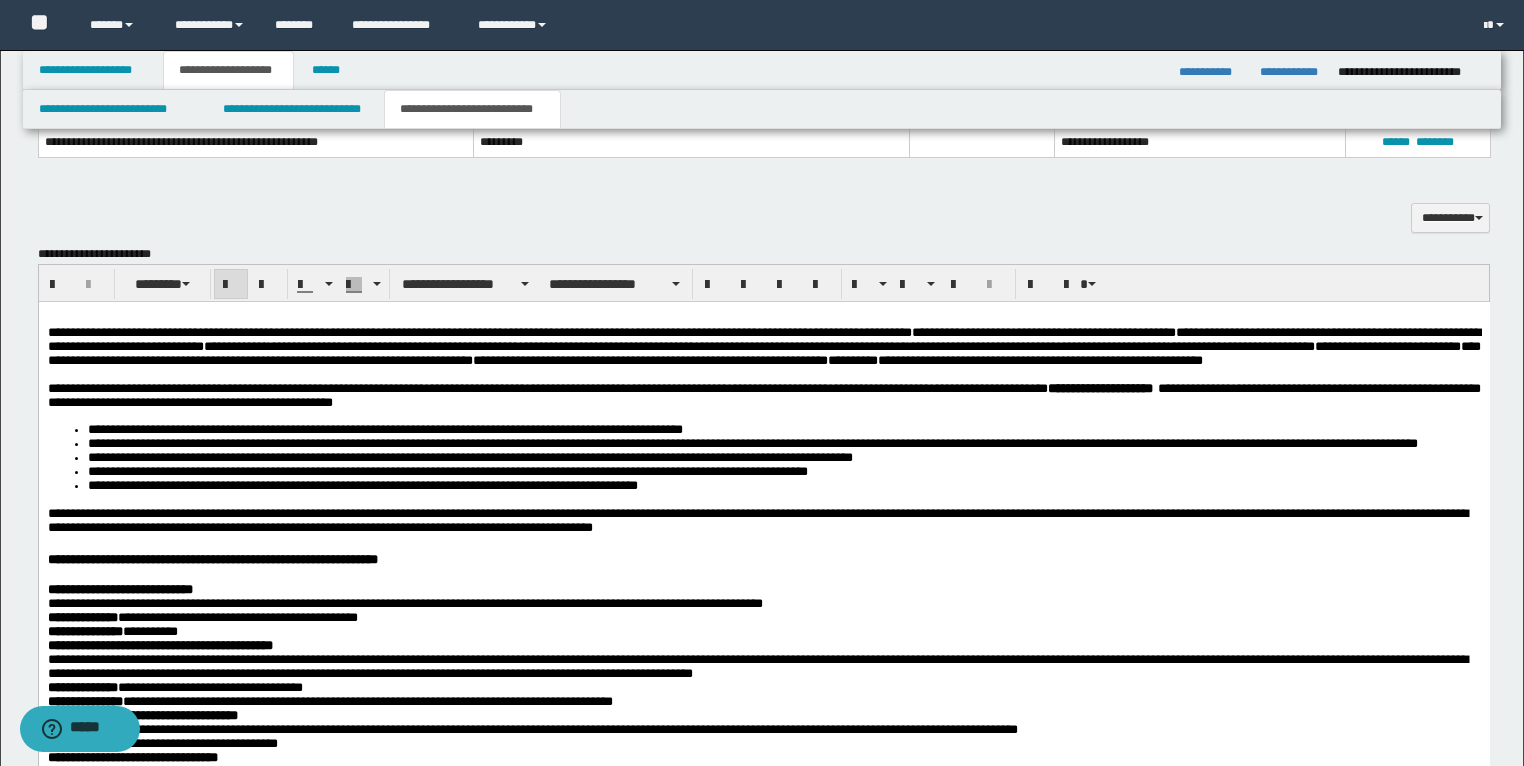 scroll, scrollTop: 1019, scrollLeft: 0, axis: vertical 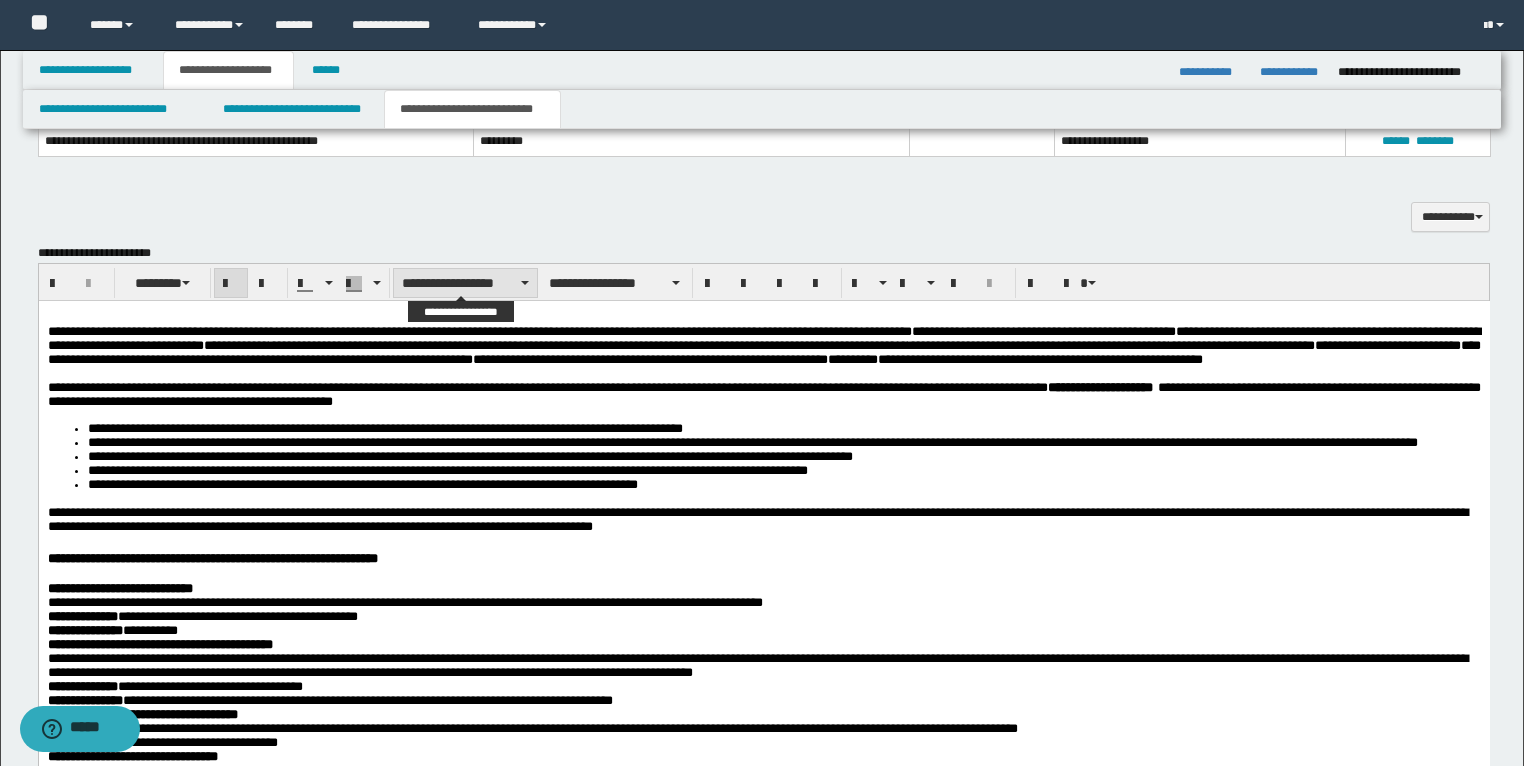 click on "**********" at bounding box center [465, 283] 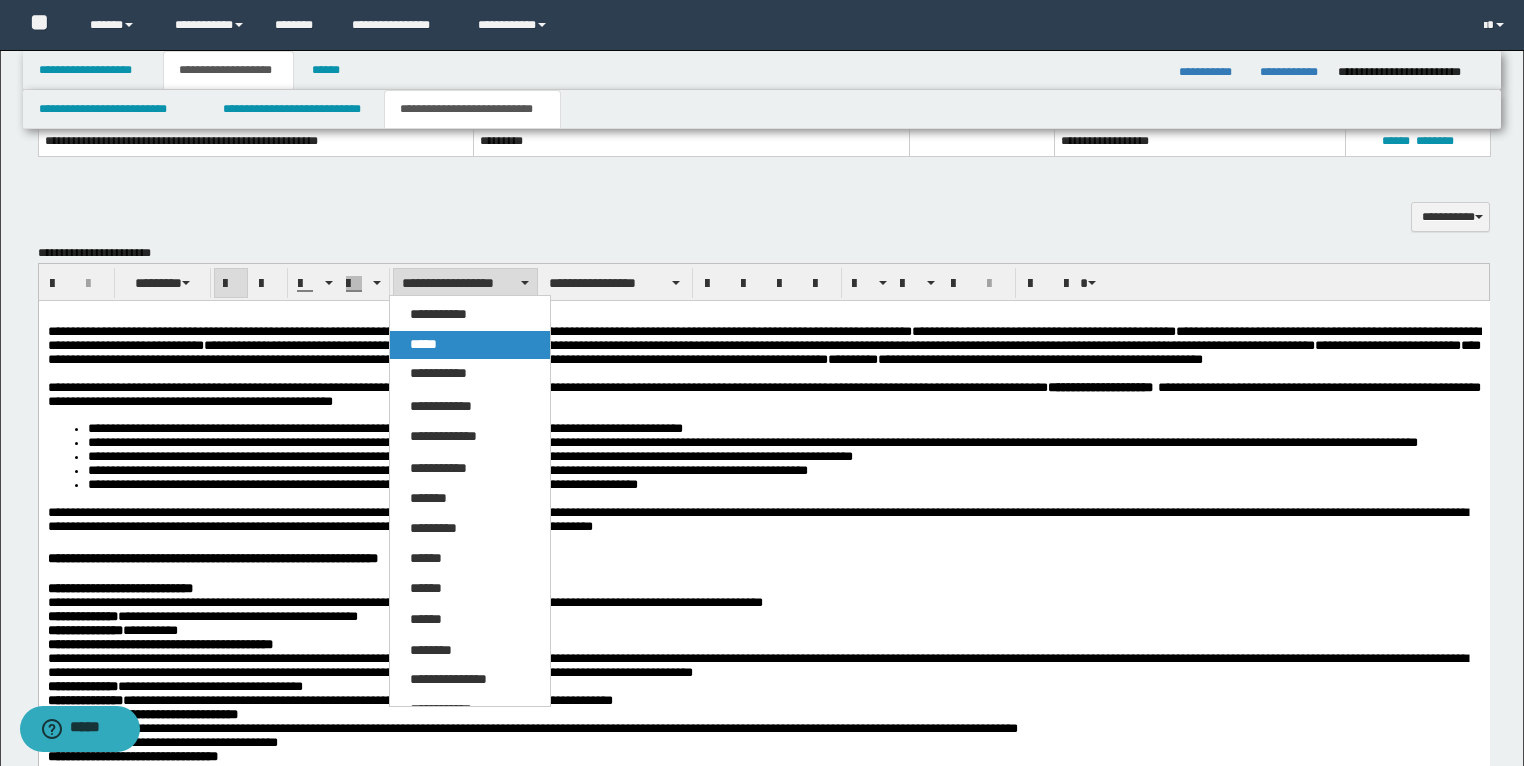 click on "*****" at bounding box center (470, 345) 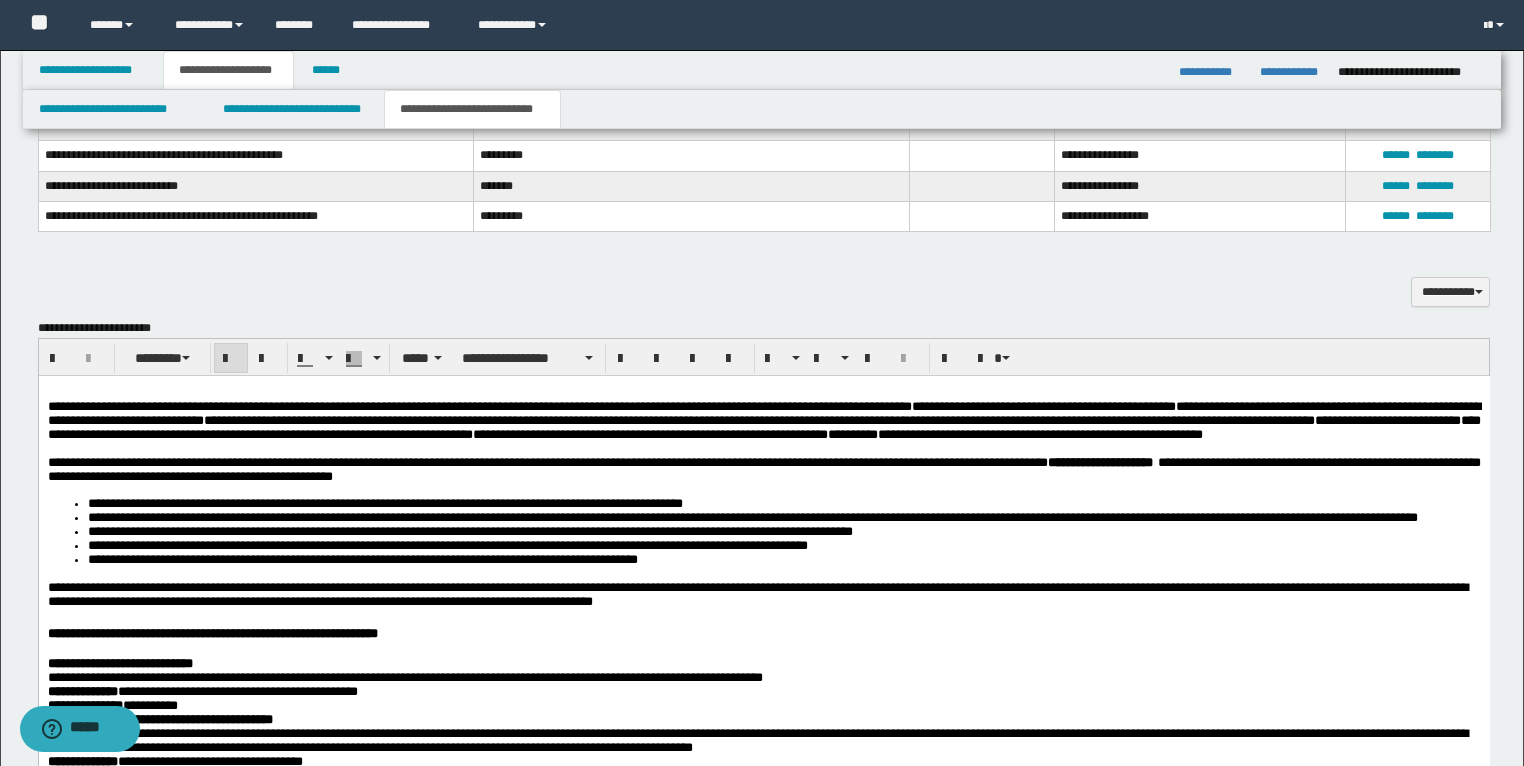 scroll, scrollTop: 939, scrollLeft: 0, axis: vertical 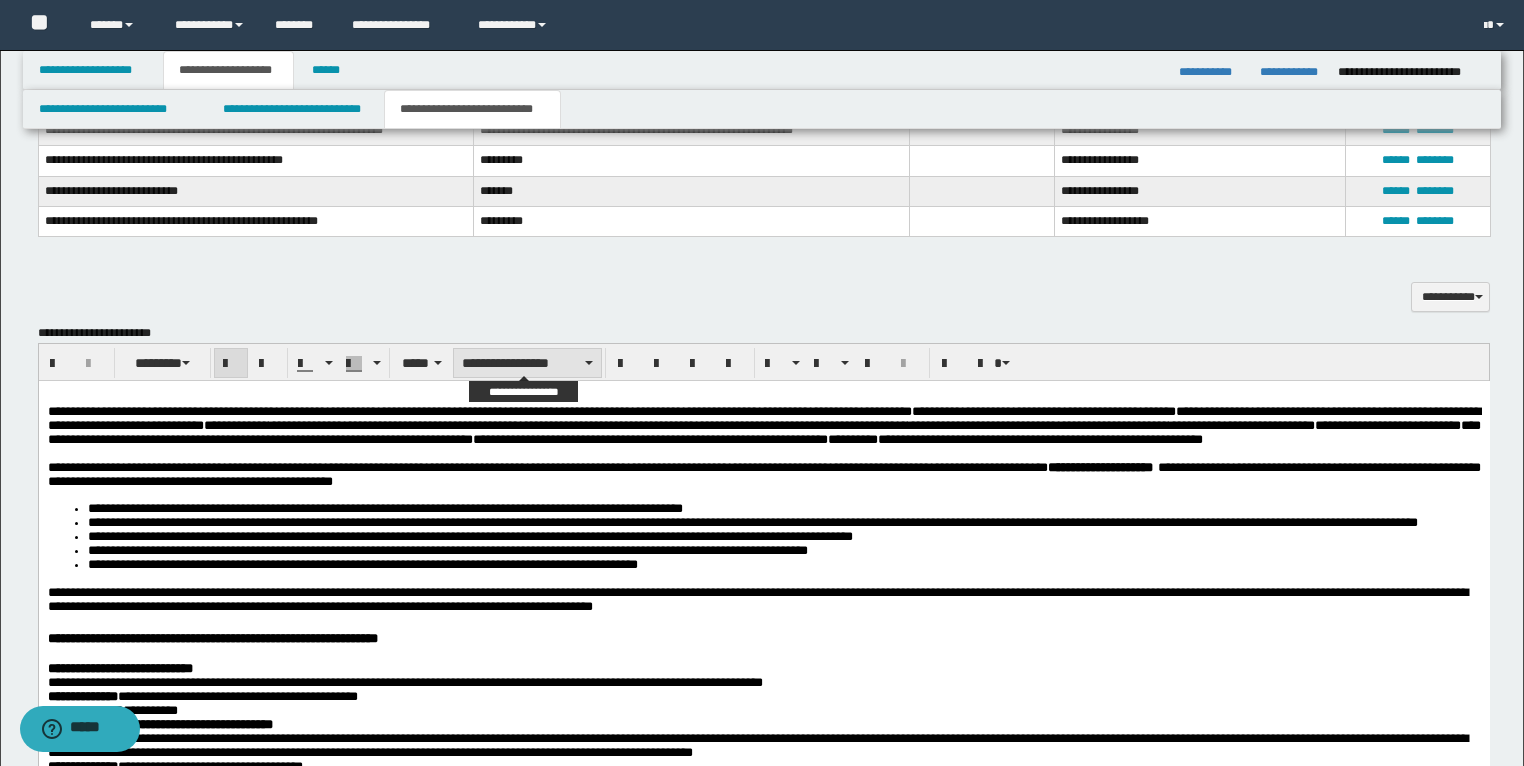 click on "**********" at bounding box center (527, 363) 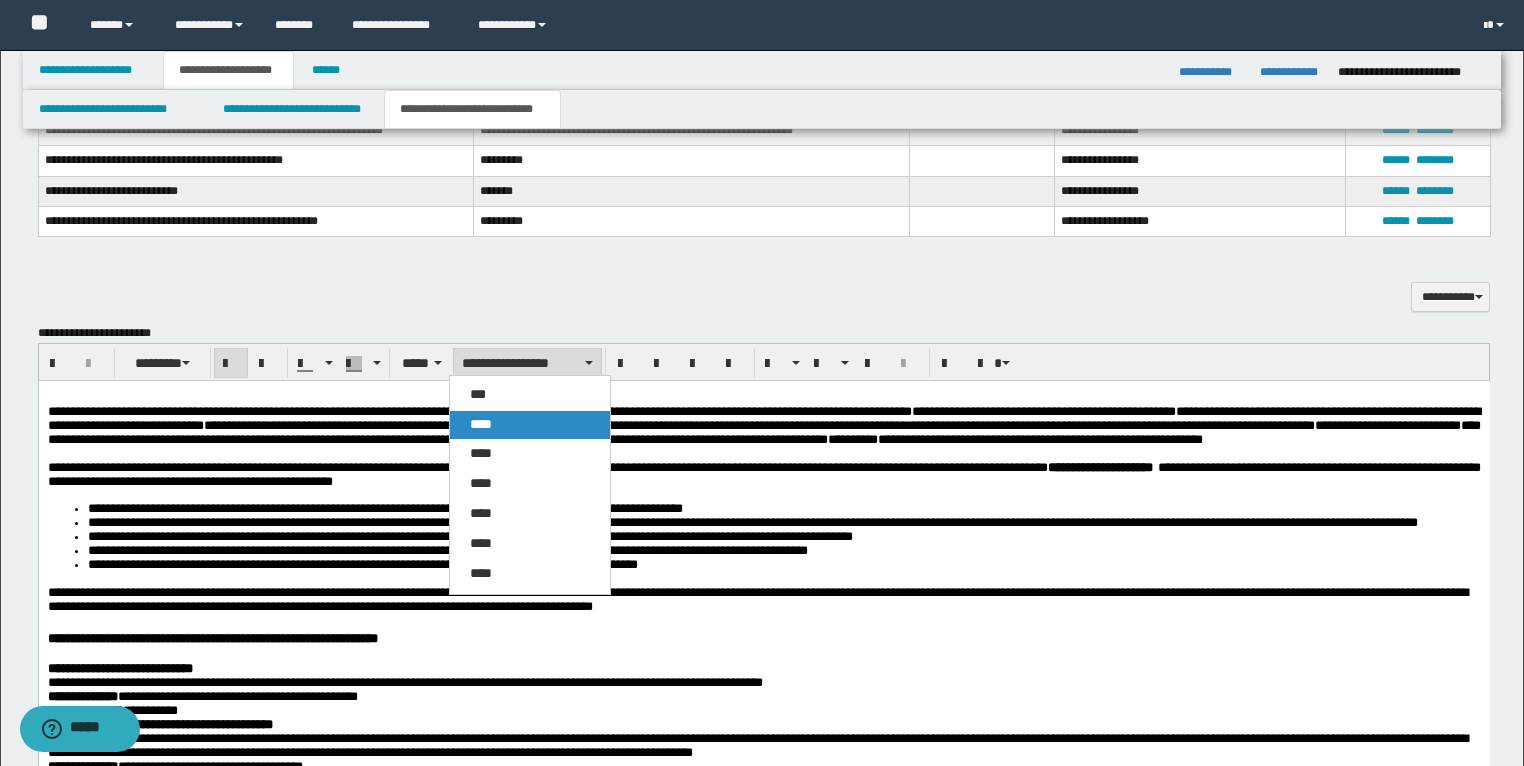 drag, startPoint x: 497, startPoint y: 422, endPoint x: 229, endPoint y: 17, distance: 485.64288 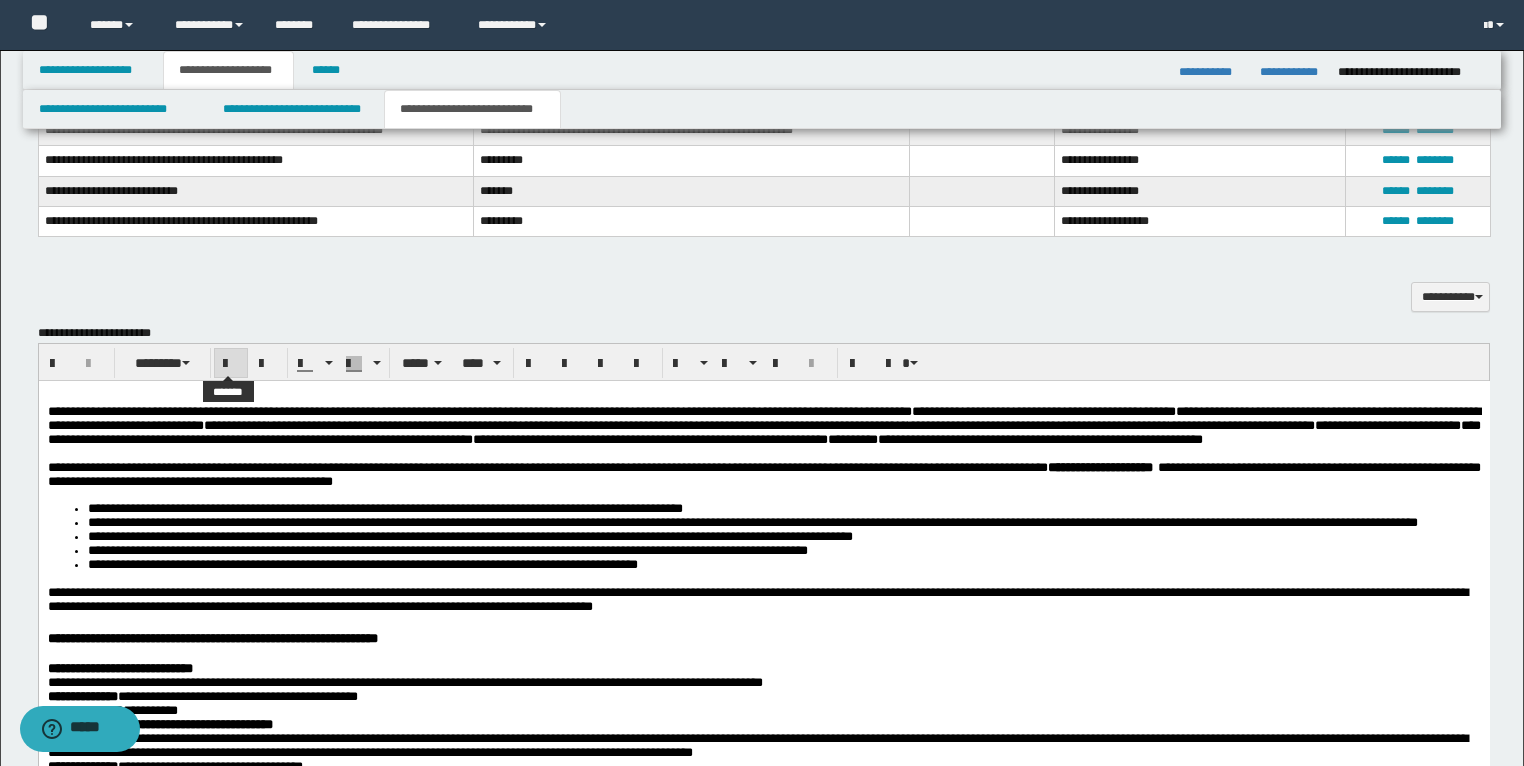click at bounding box center [231, 364] 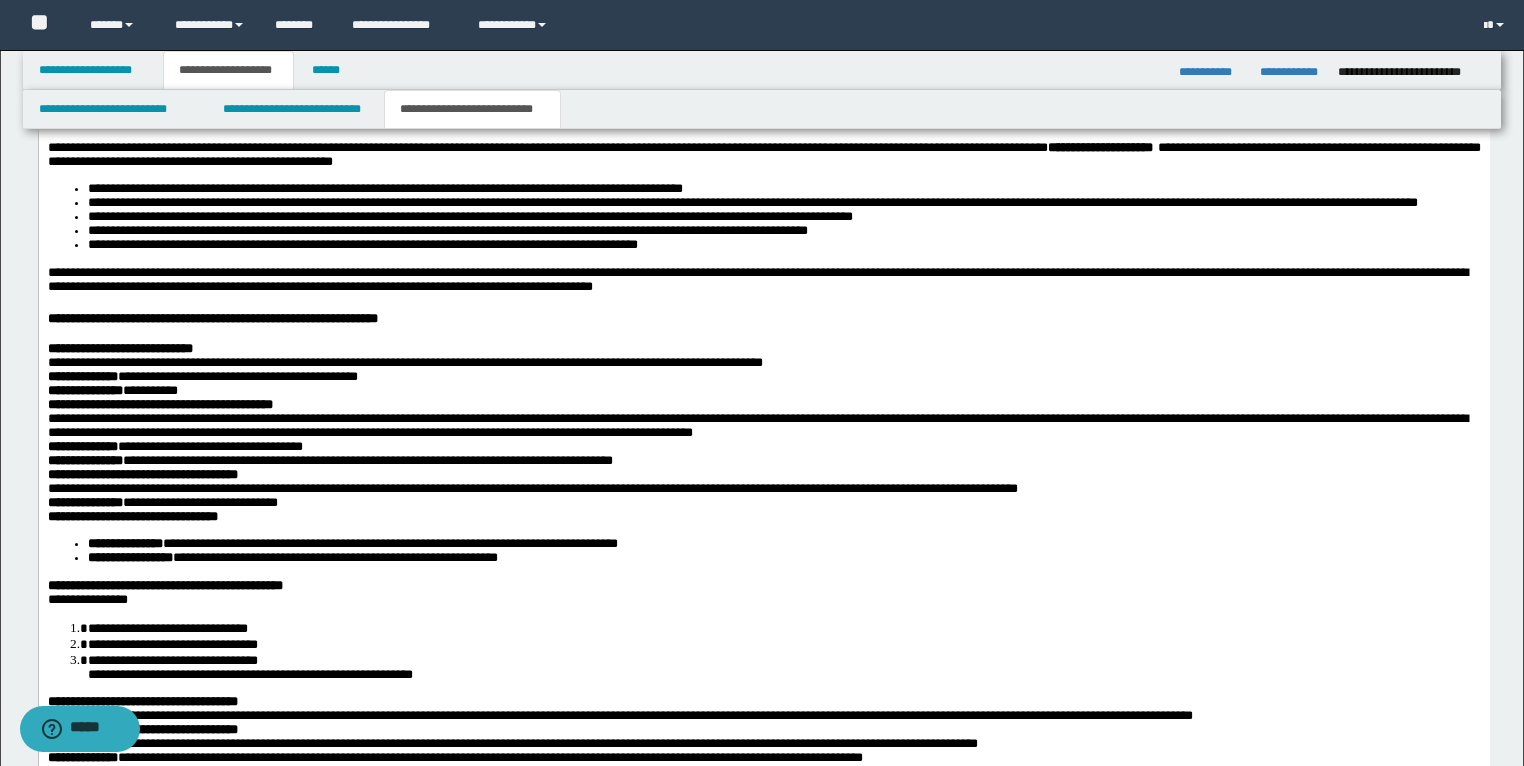 scroll, scrollTop: 1659, scrollLeft: 0, axis: vertical 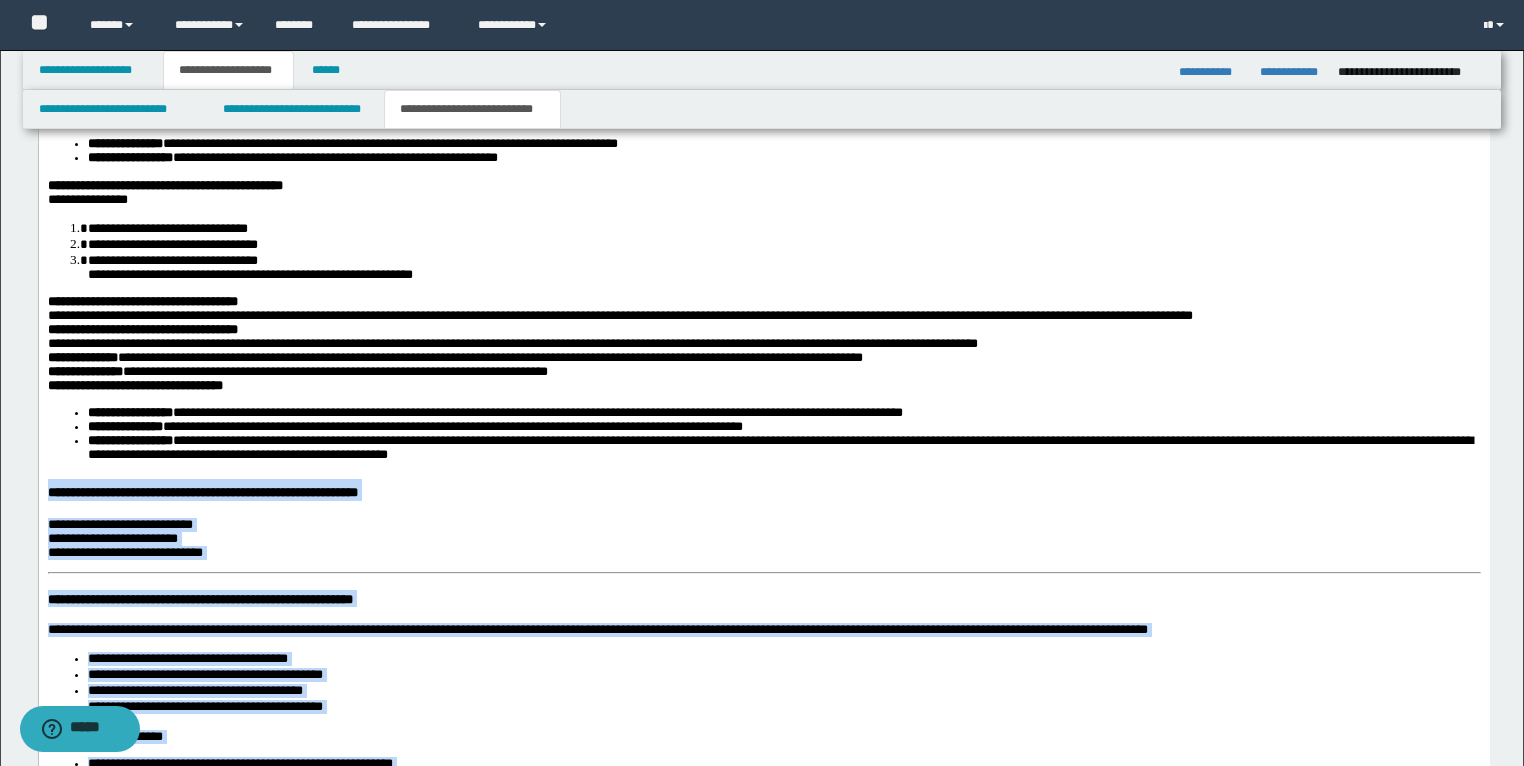 click on "**********" at bounding box center (763, 490) 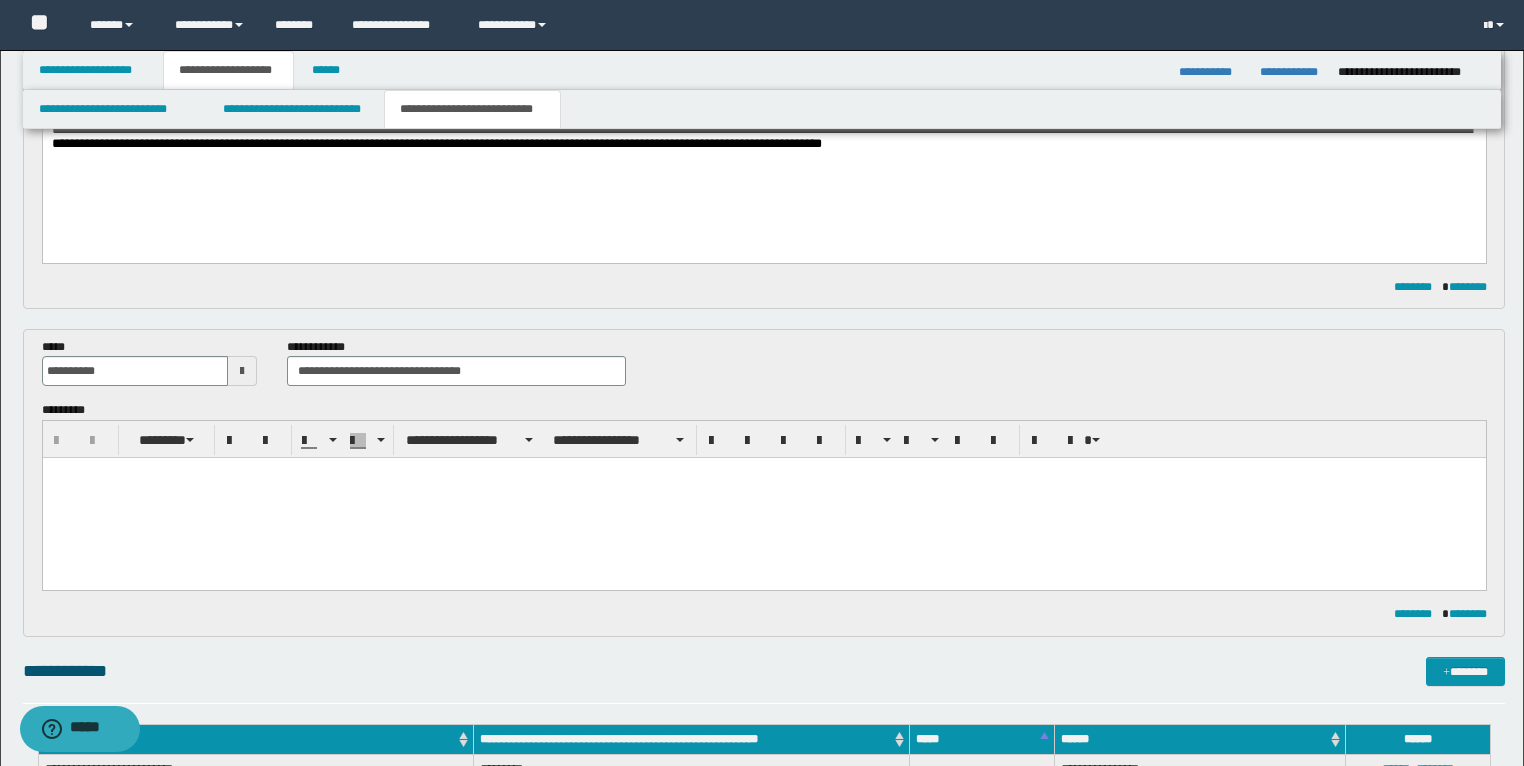 scroll, scrollTop: 219, scrollLeft: 0, axis: vertical 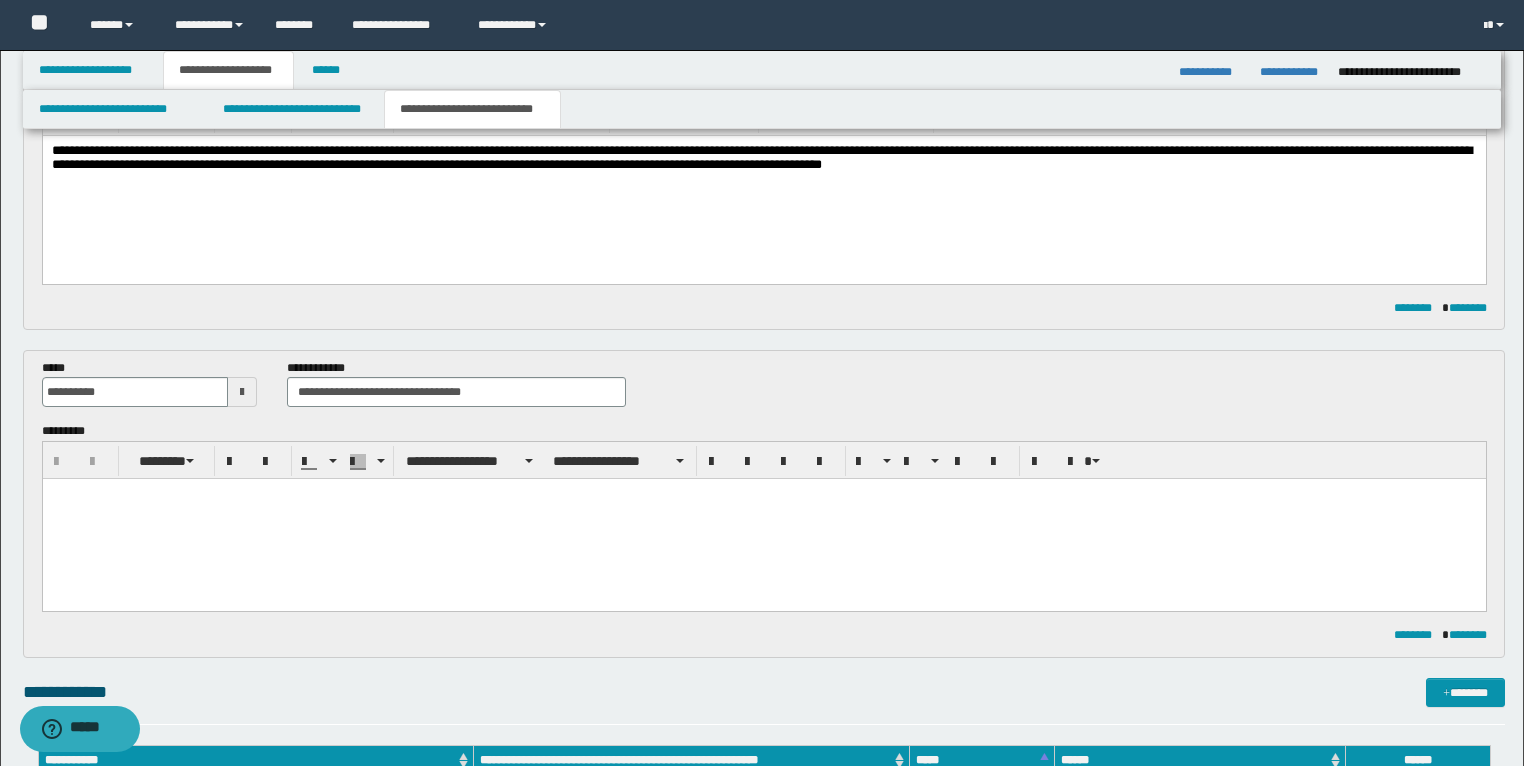 click at bounding box center (763, 494) 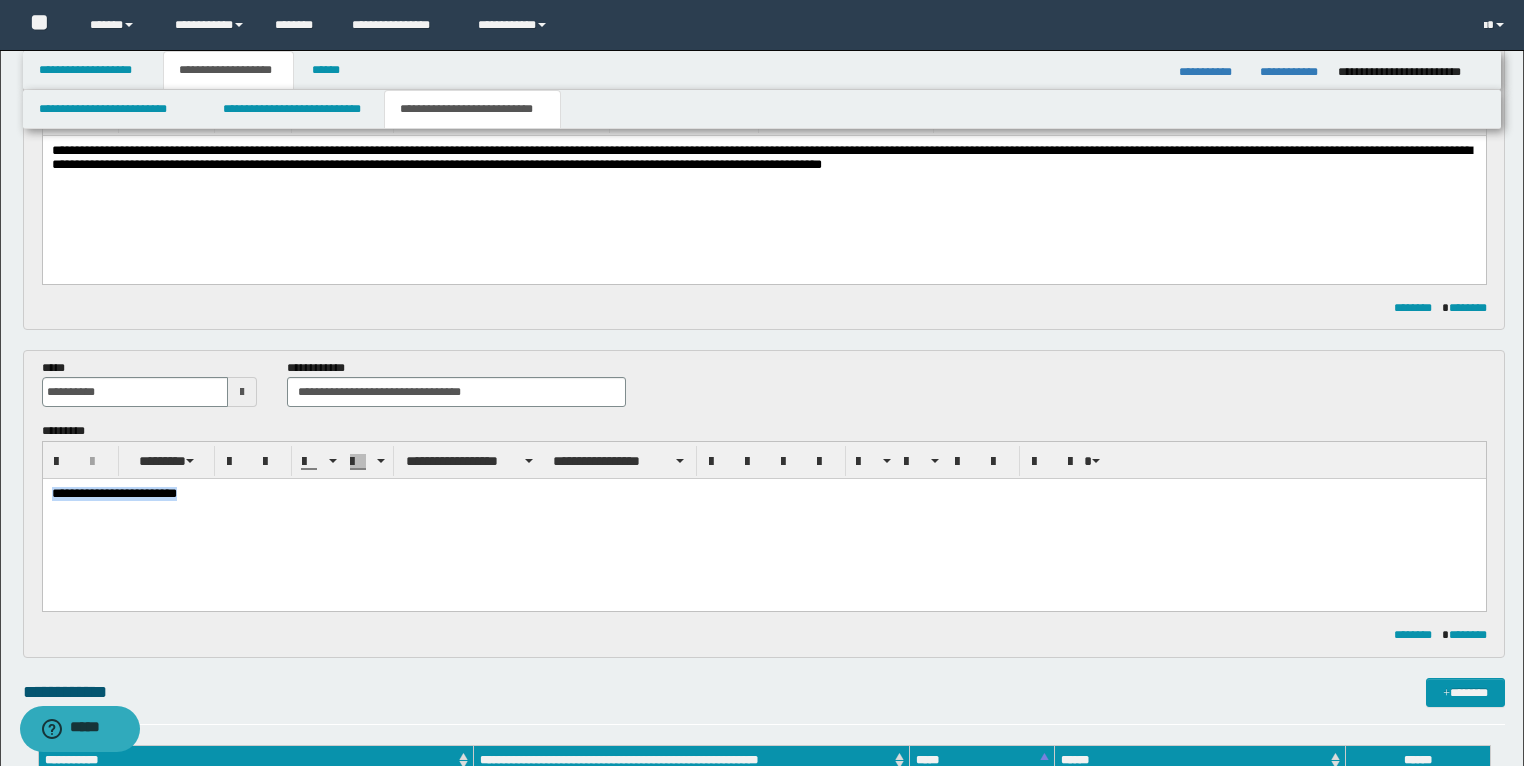 drag, startPoint x: 243, startPoint y: 500, endPoint x: 21, endPoint y: 497, distance: 222.02026 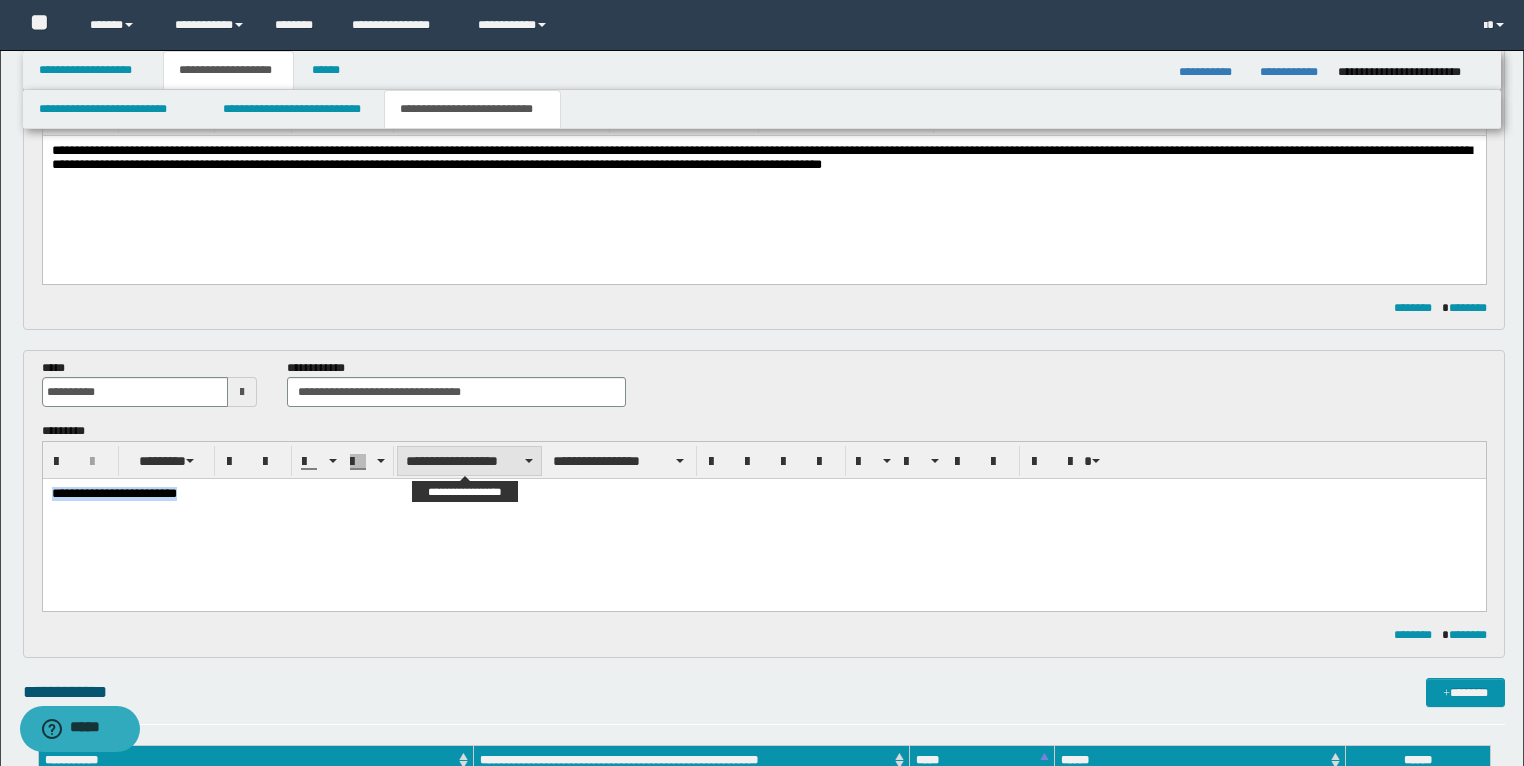 click on "**********" at bounding box center (469, 461) 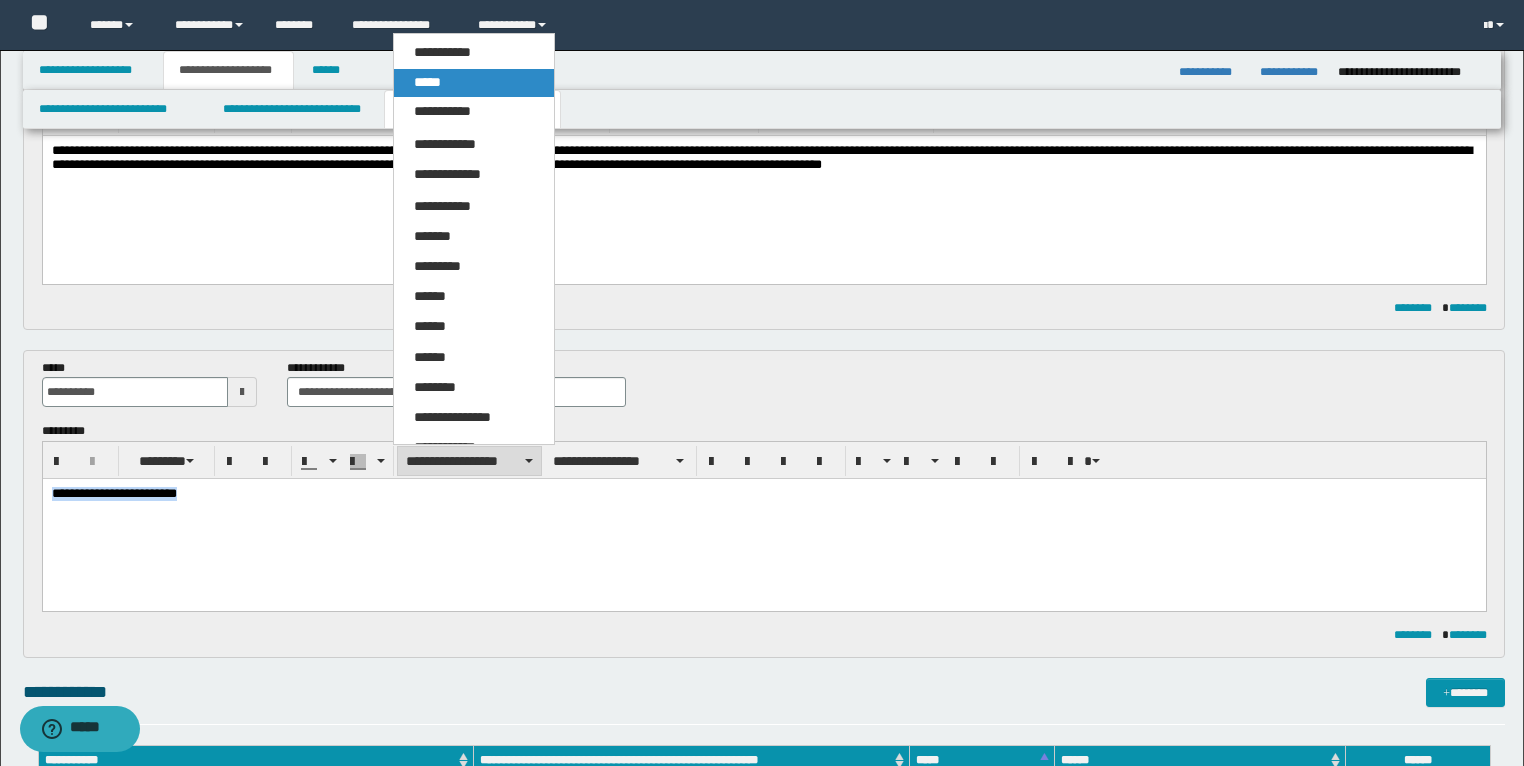 click on "*****" at bounding box center (474, 83) 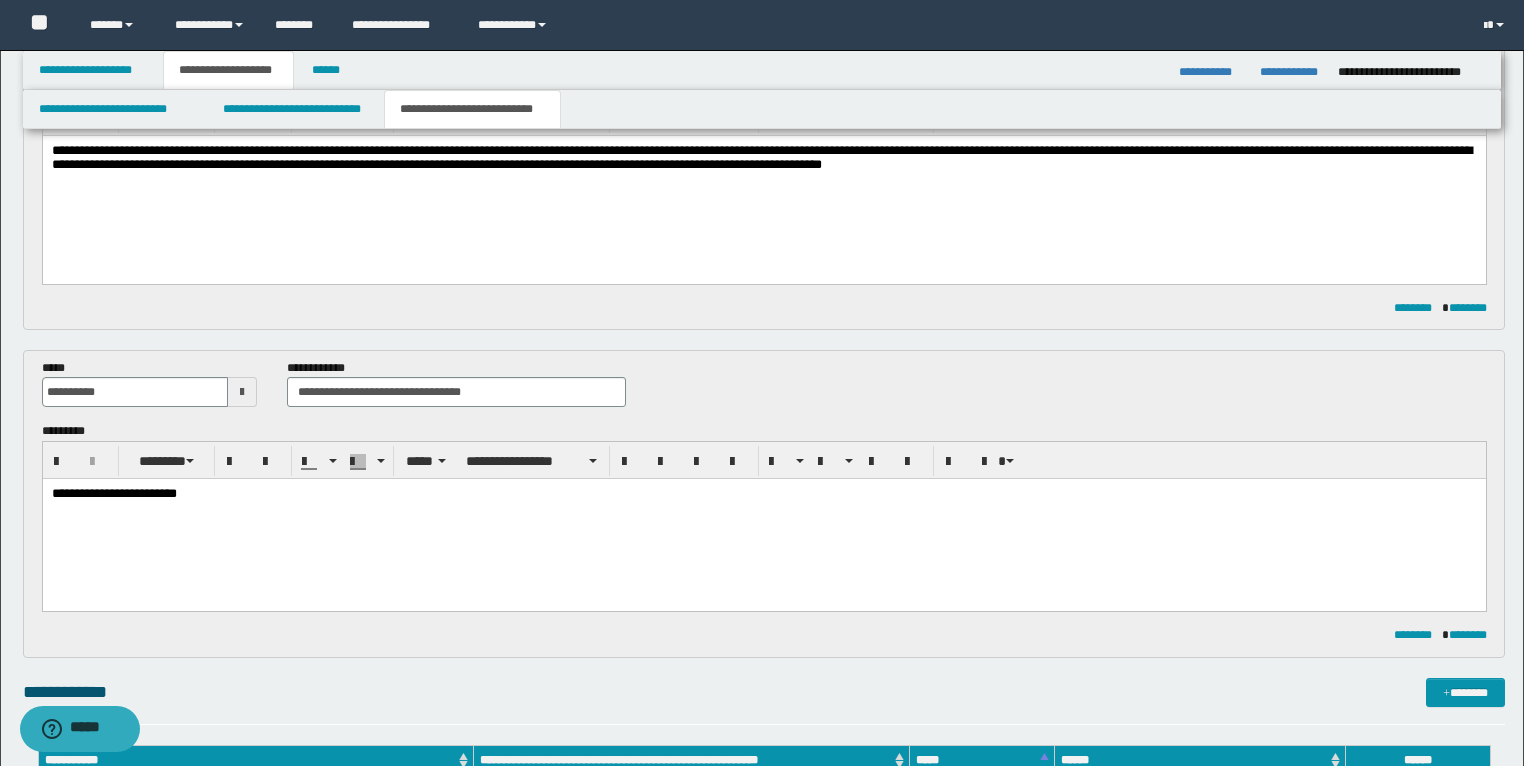 click on "**********" at bounding box center [763, 520] 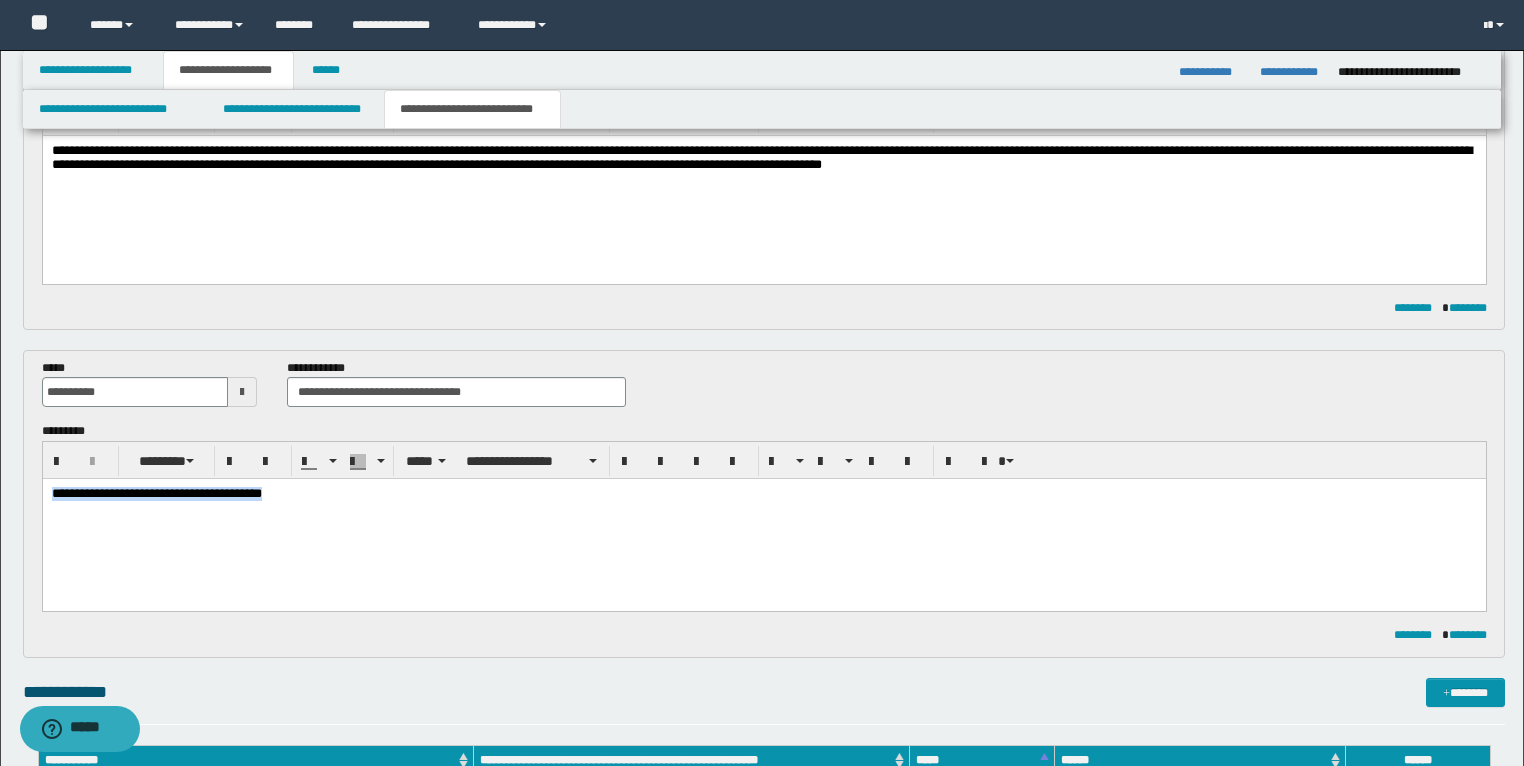 drag, startPoint x: 359, startPoint y: 496, endPoint x: 123, endPoint y: 491, distance: 236.05296 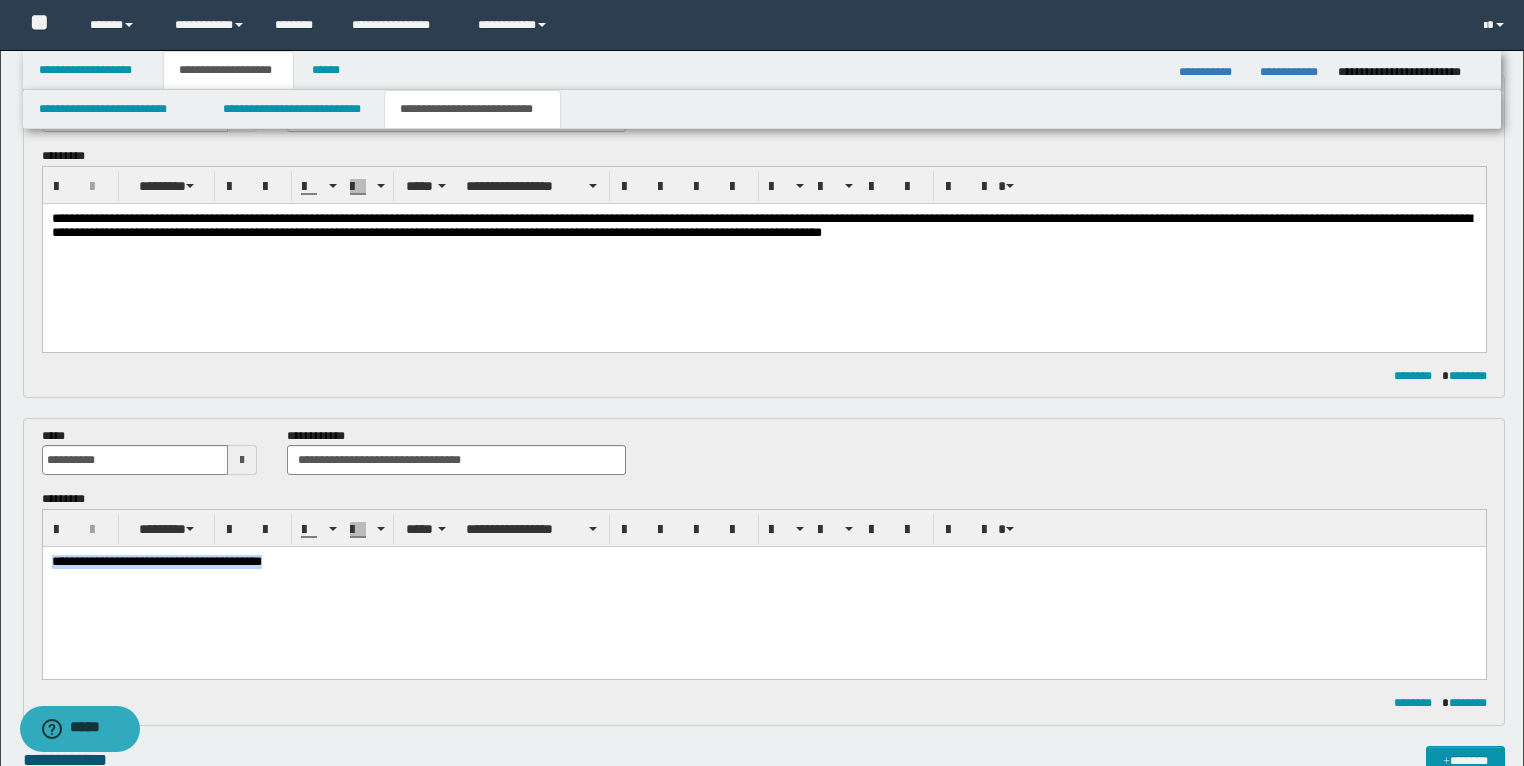 scroll, scrollTop: 160, scrollLeft: 0, axis: vertical 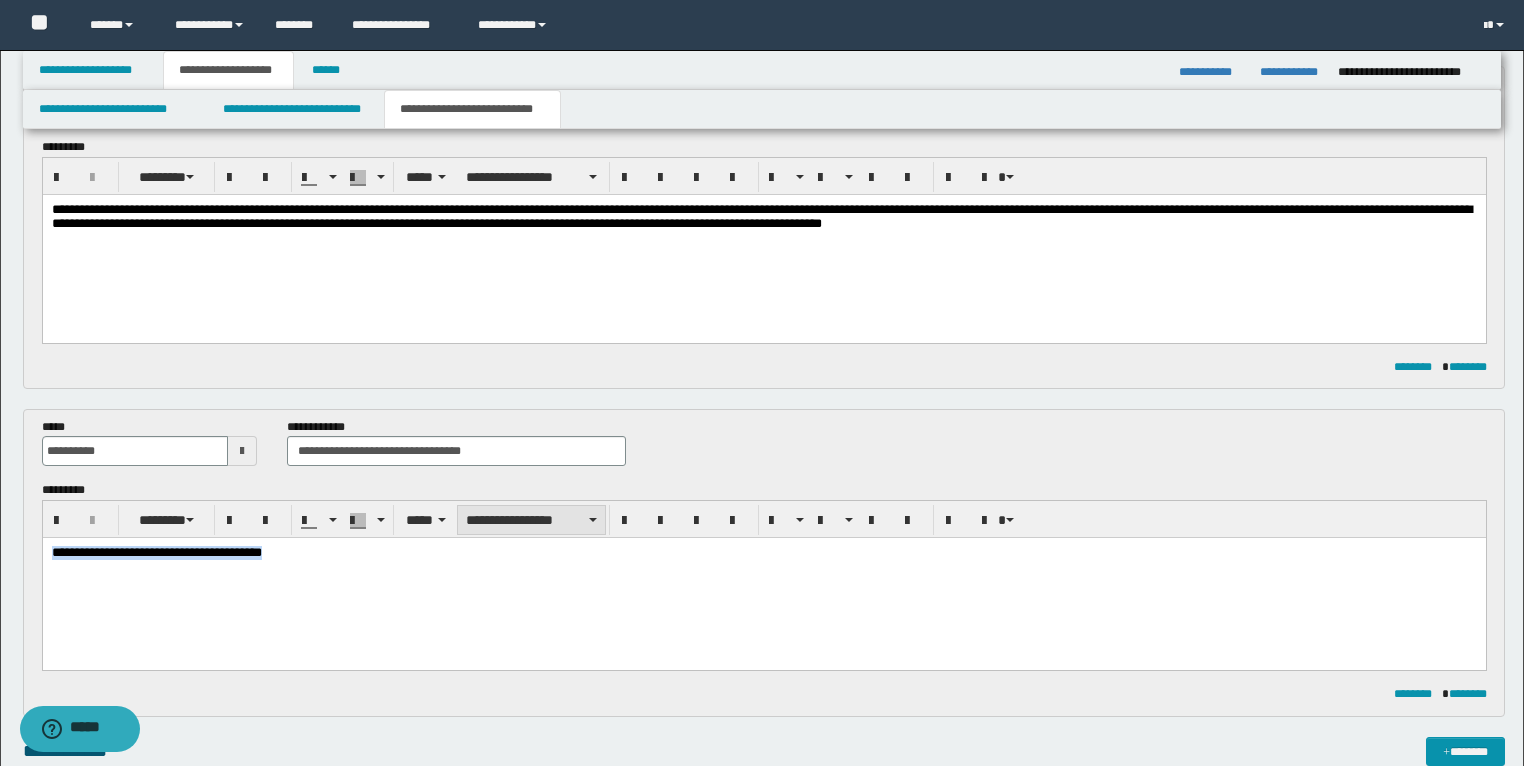 click on "**********" at bounding box center (531, 520) 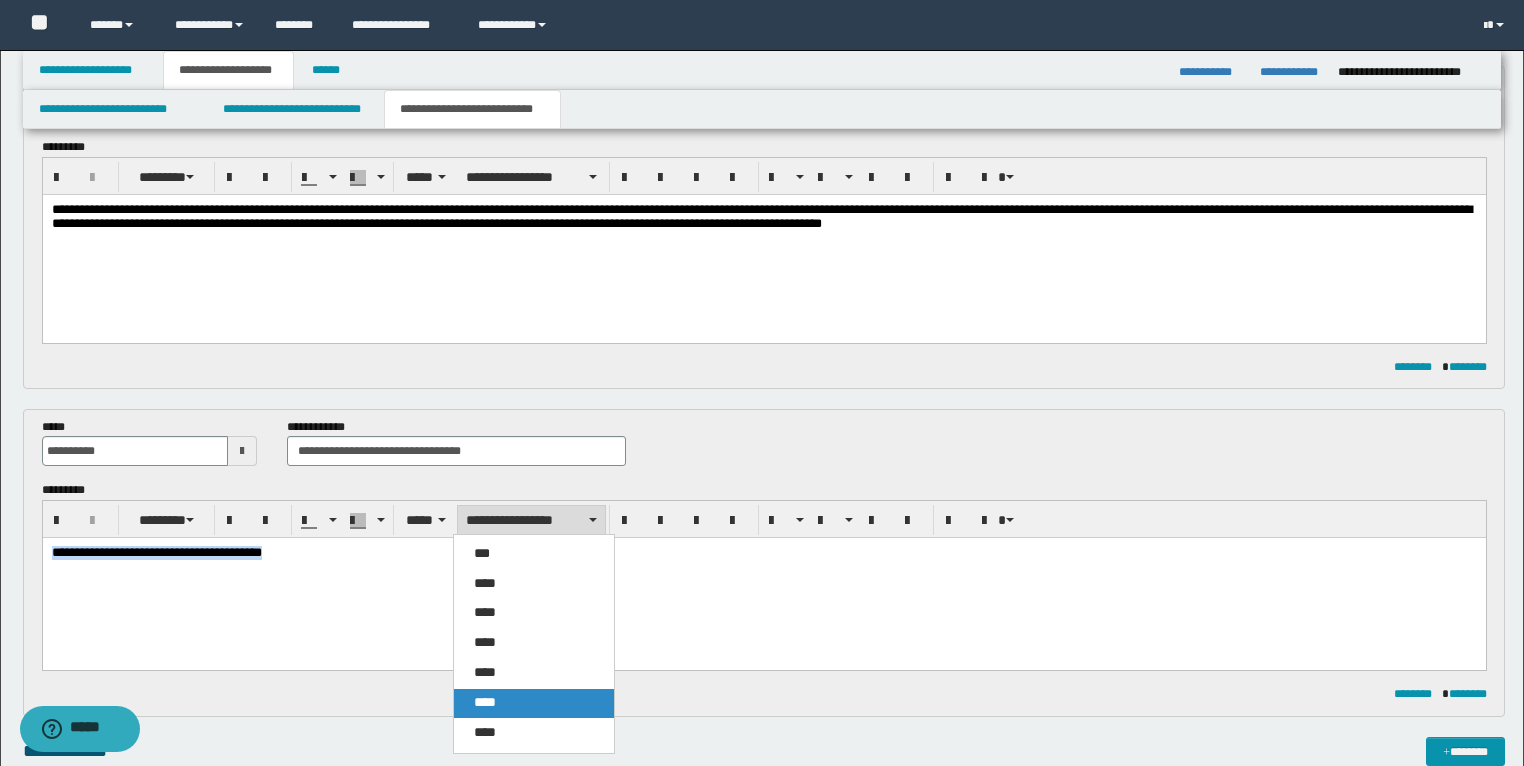 click on "****" at bounding box center (534, 703) 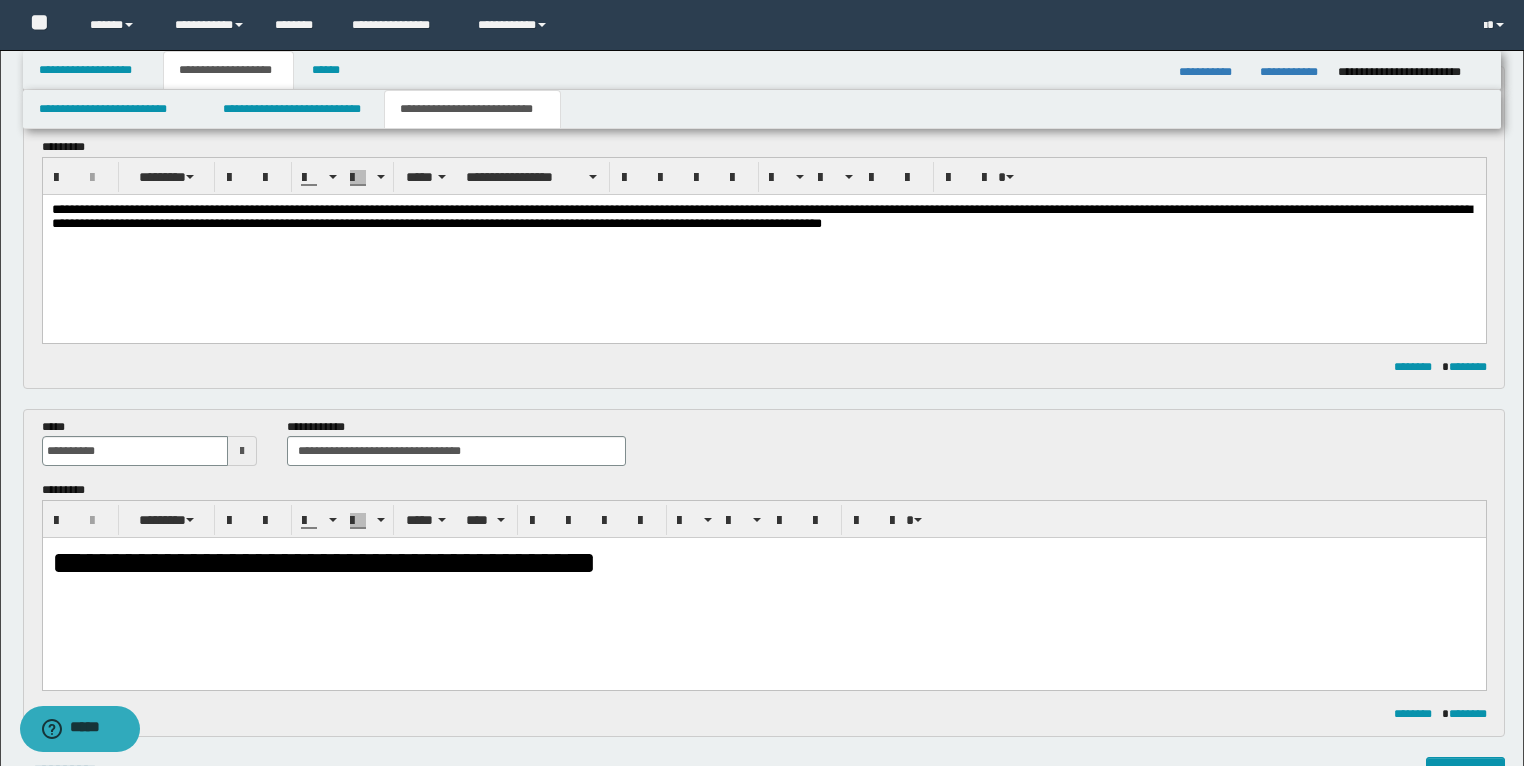 click on "**********" at bounding box center [763, 589] 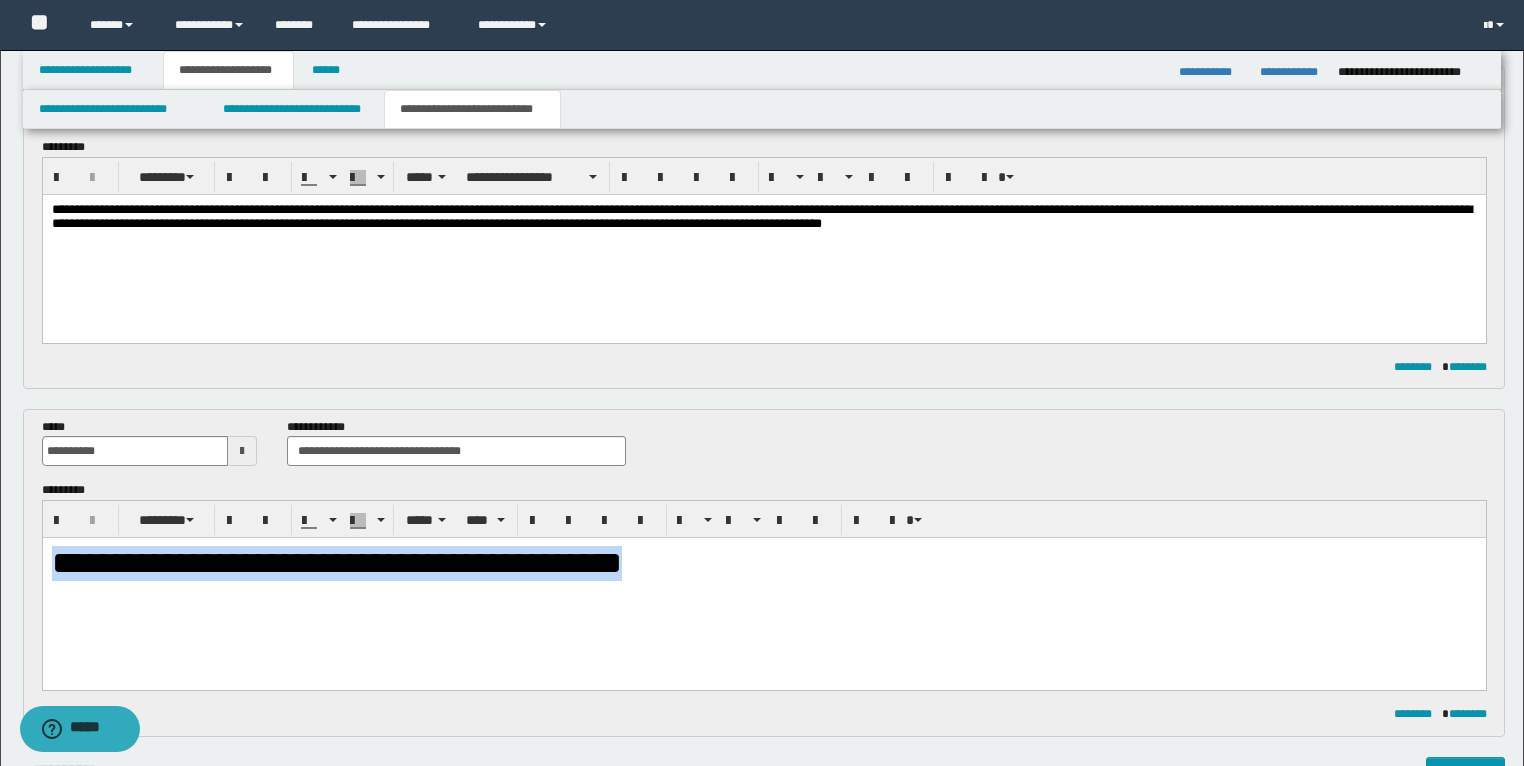 drag, startPoint x: 768, startPoint y: 572, endPoint x: 17, endPoint y: 557, distance: 751.1498 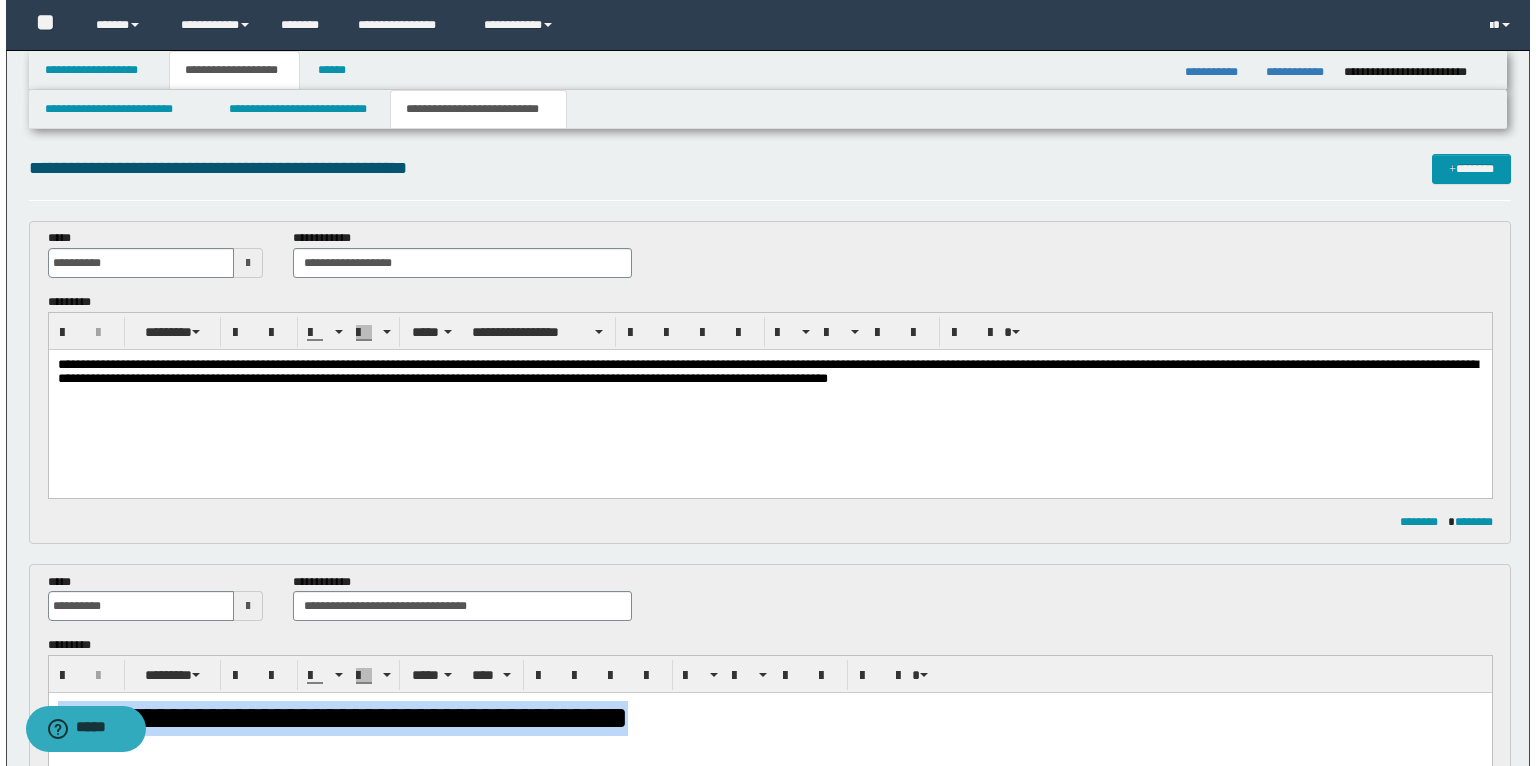 scroll, scrollTop: 0, scrollLeft: 0, axis: both 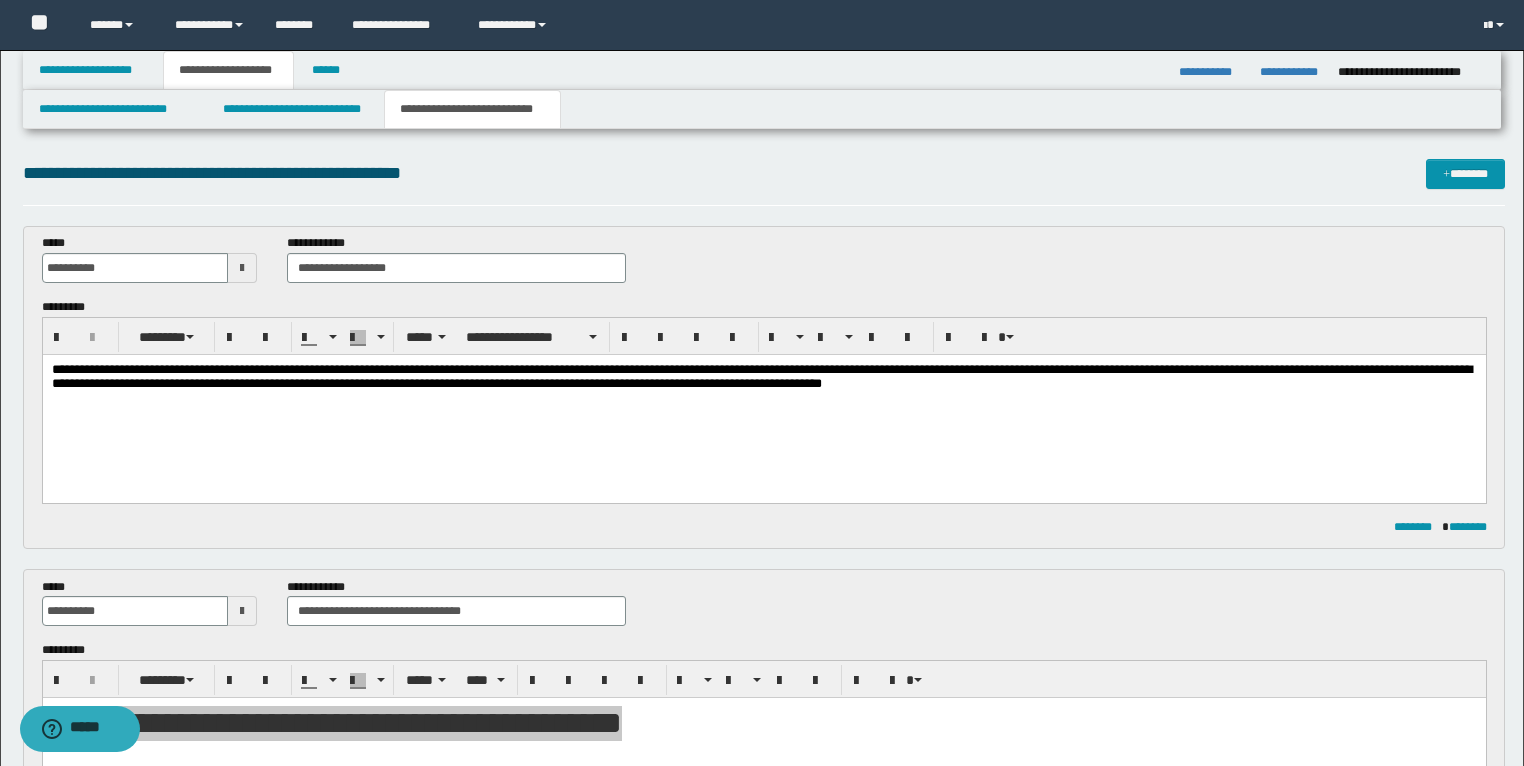 click on "**********" at bounding box center [763, 401] 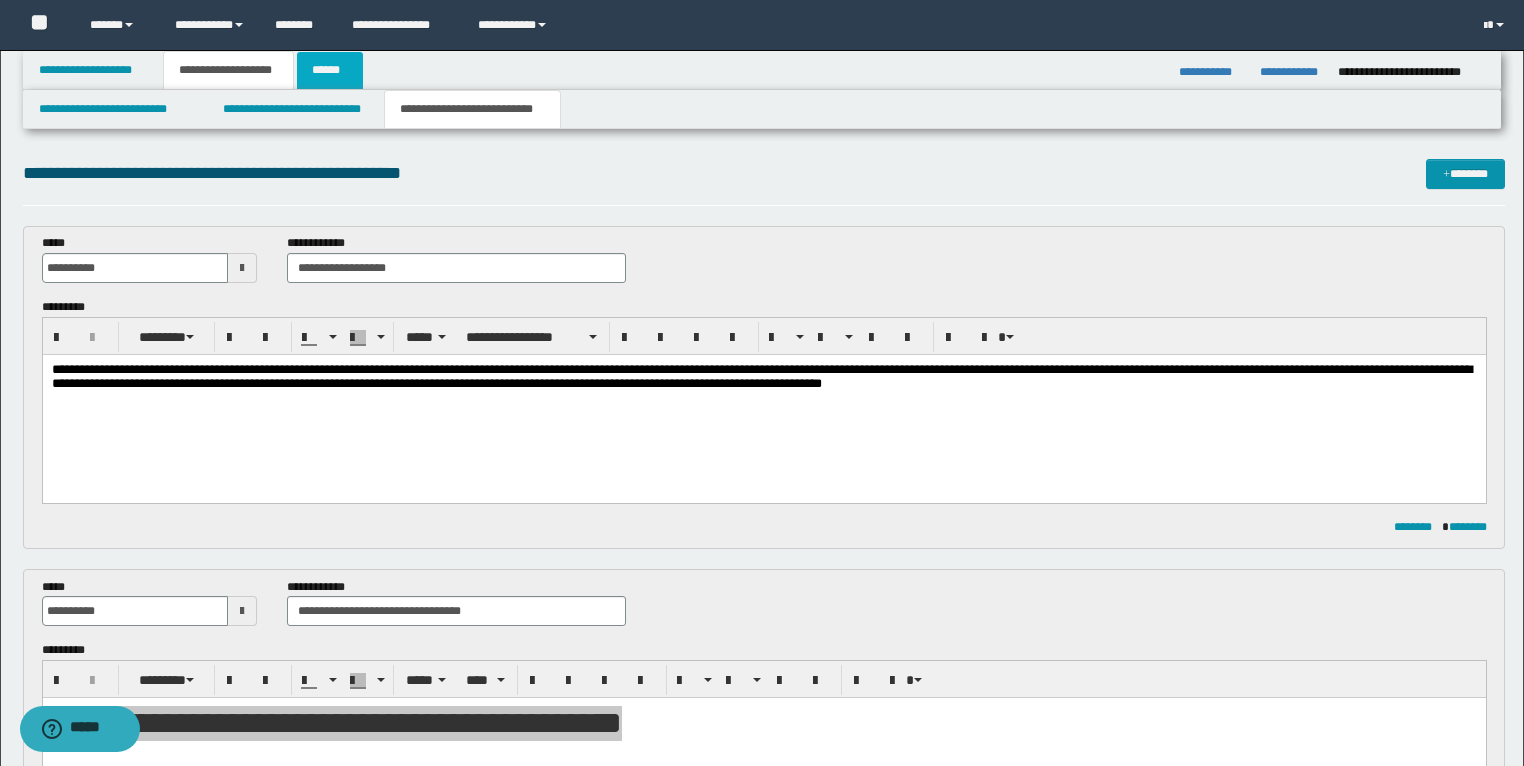 click on "******" at bounding box center [330, 70] 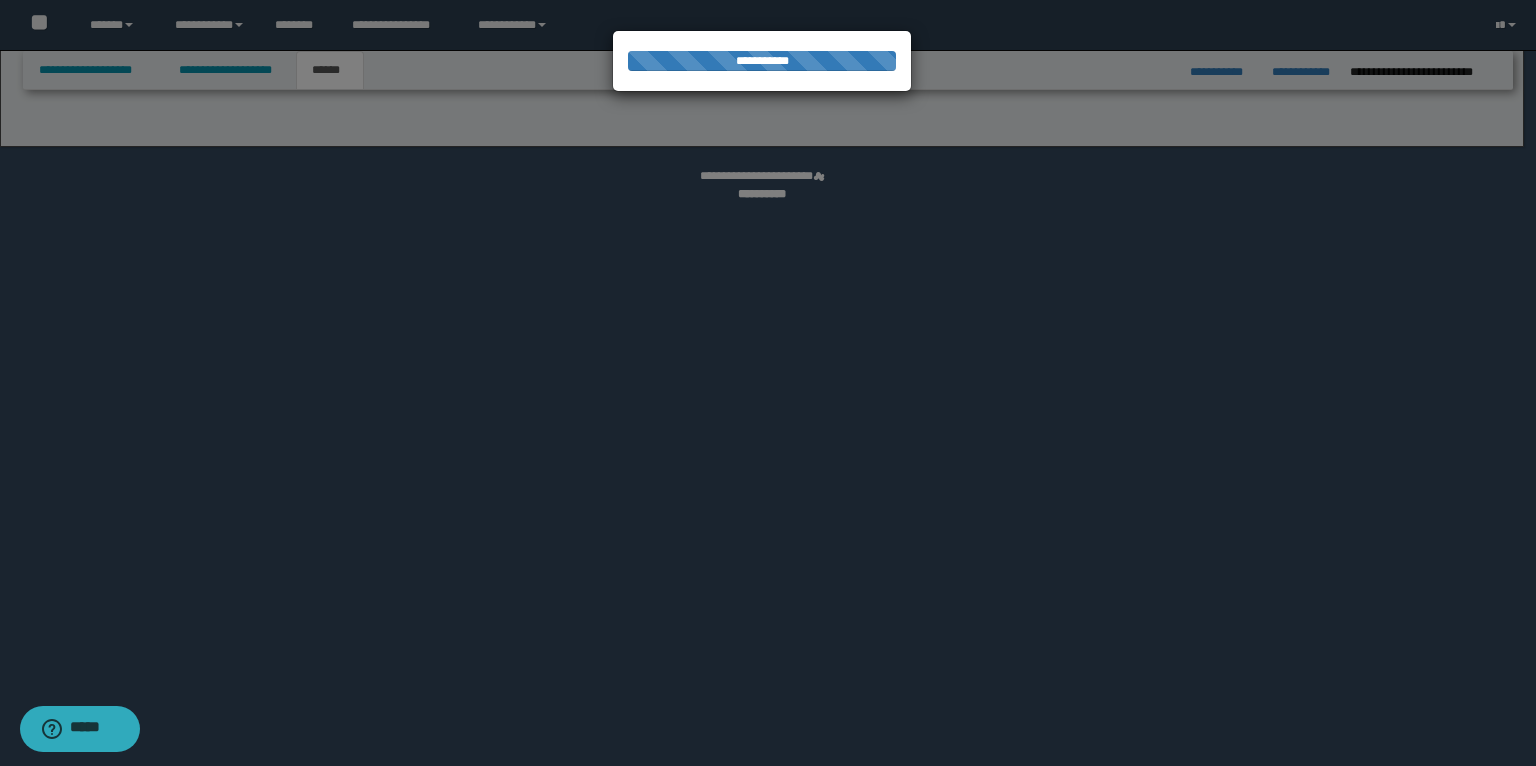 select on "*" 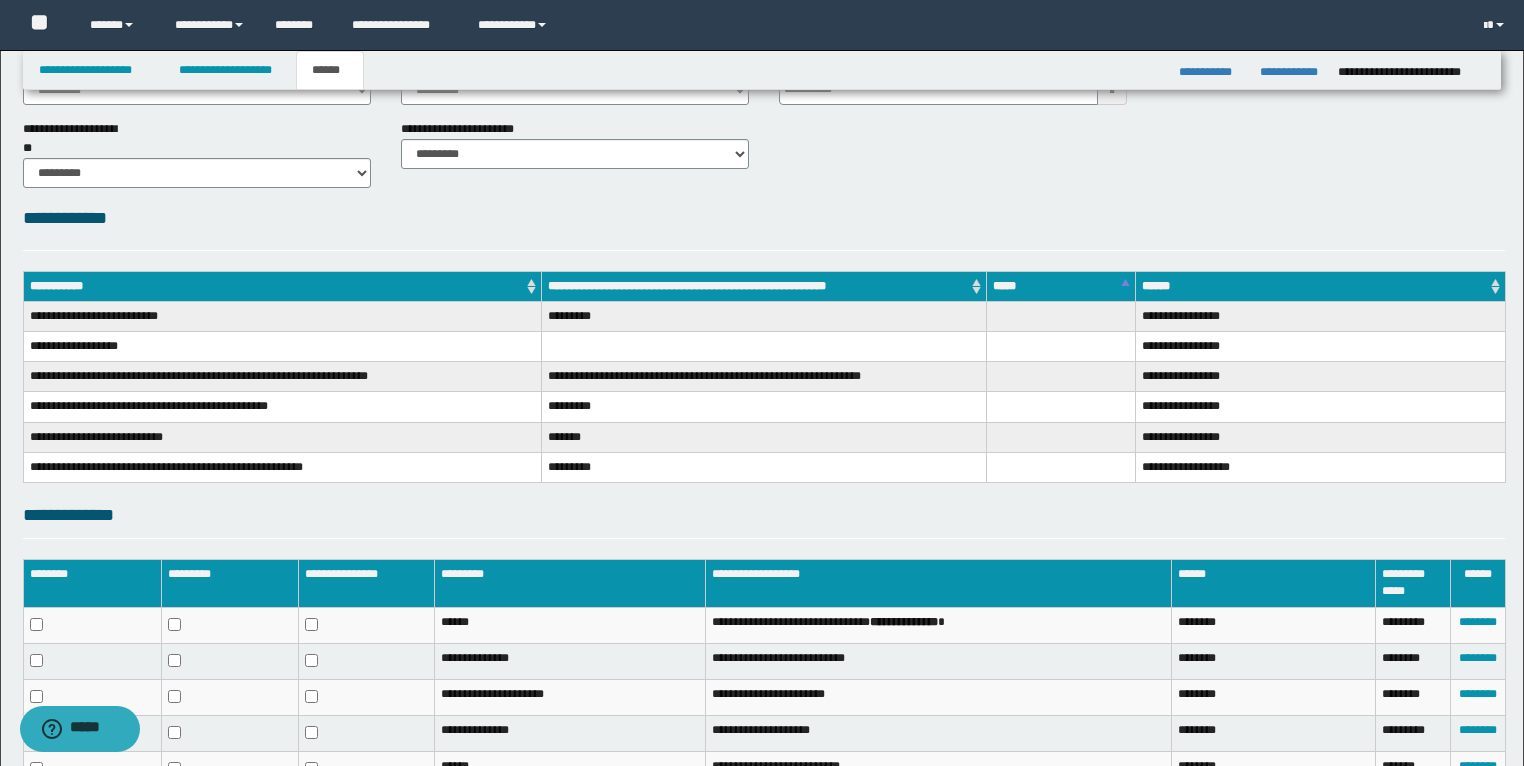 scroll, scrollTop: 316, scrollLeft: 0, axis: vertical 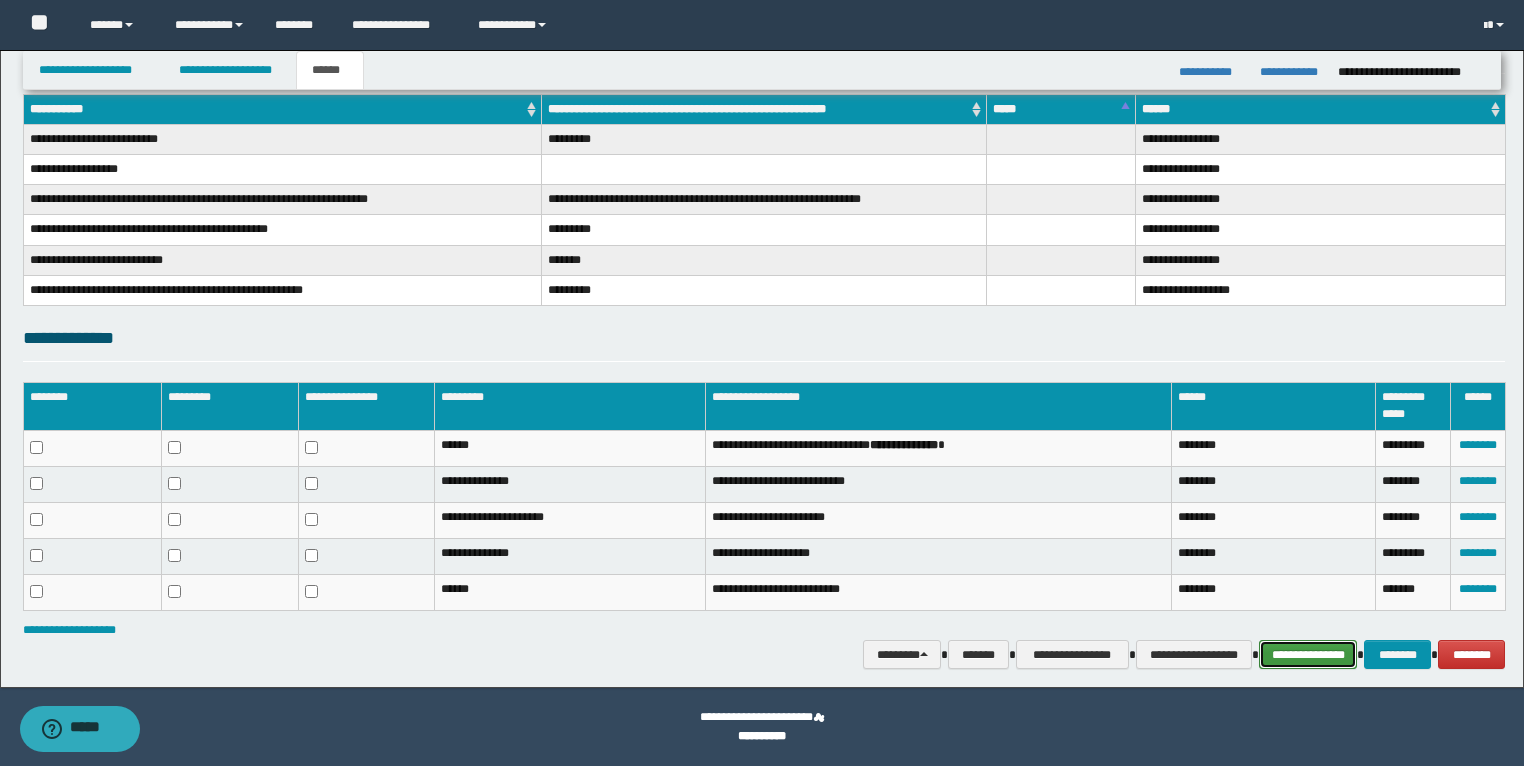 click on "**********" at bounding box center (1308, 655) 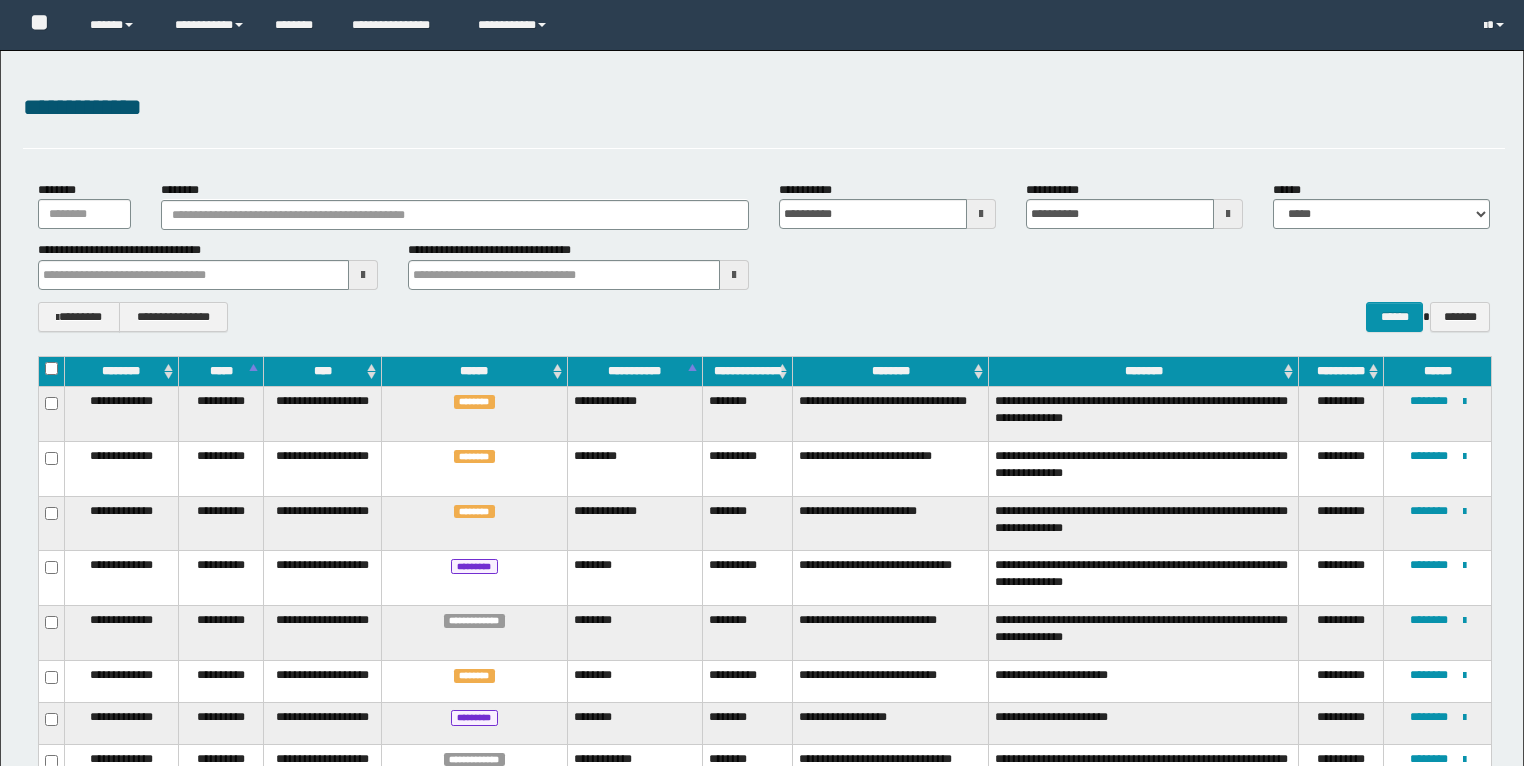 scroll, scrollTop: 741, scrollLeft: 0, axis: vertical 